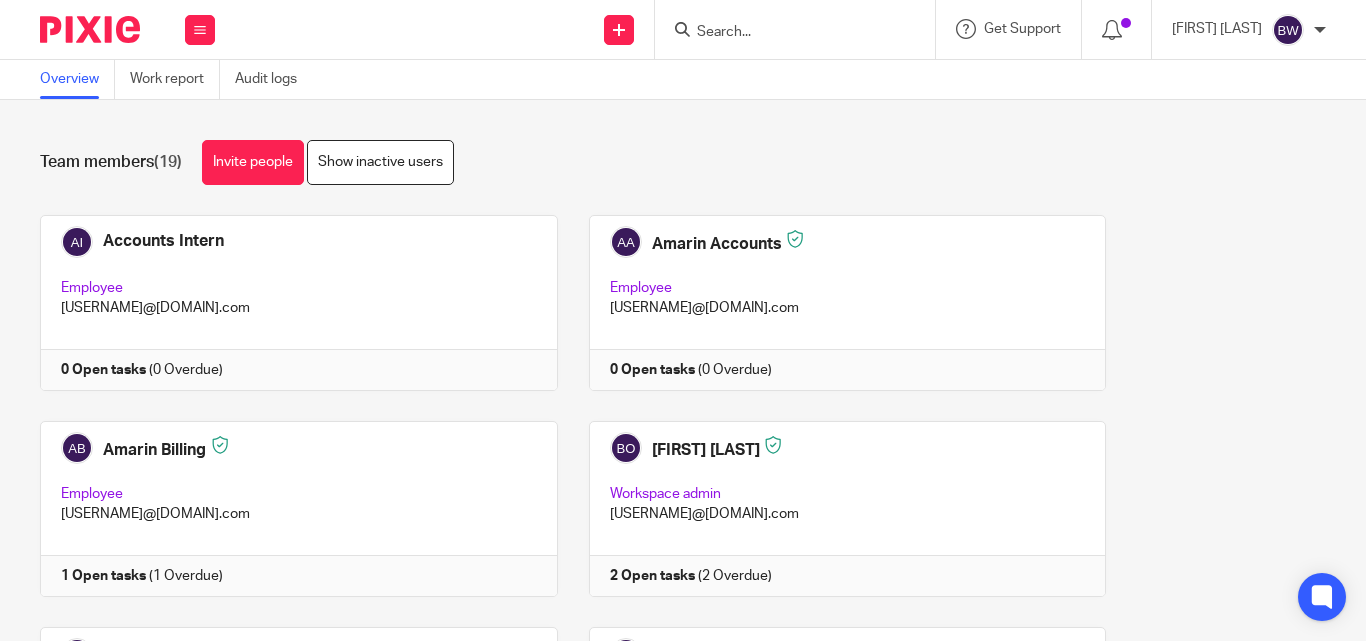 scroll, scrollTop: 0, scrollLeft: 0, axis: both 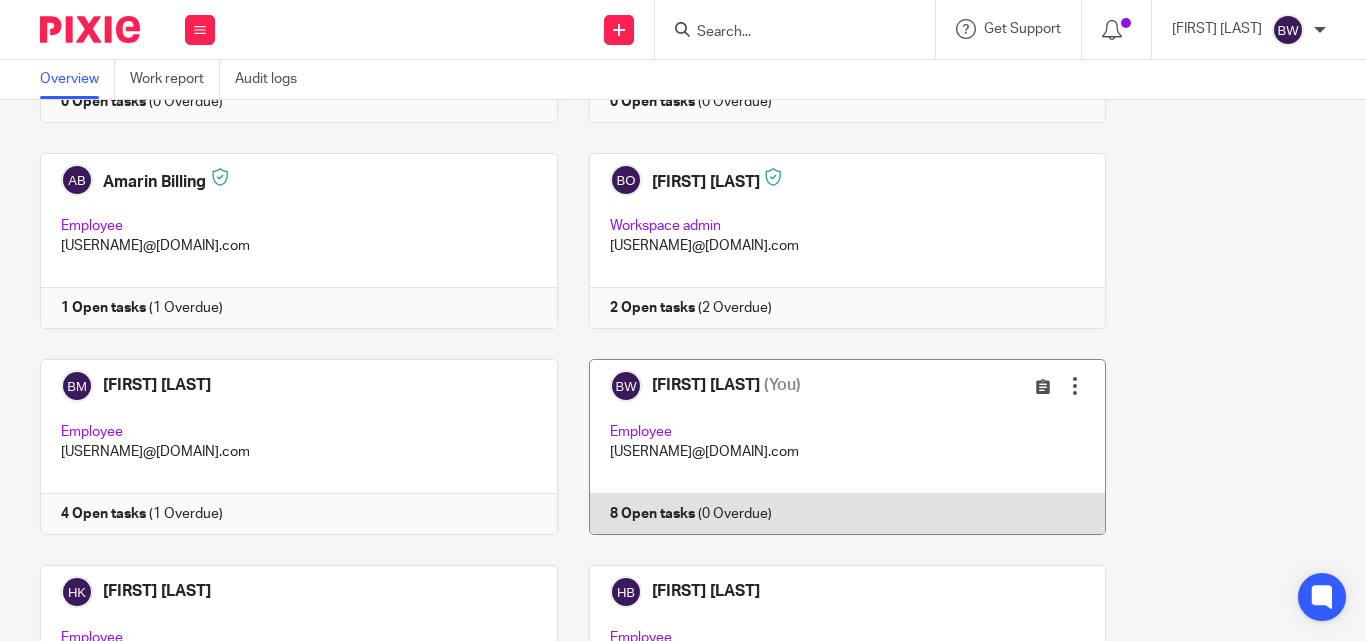click at bounding box center (832, 447) 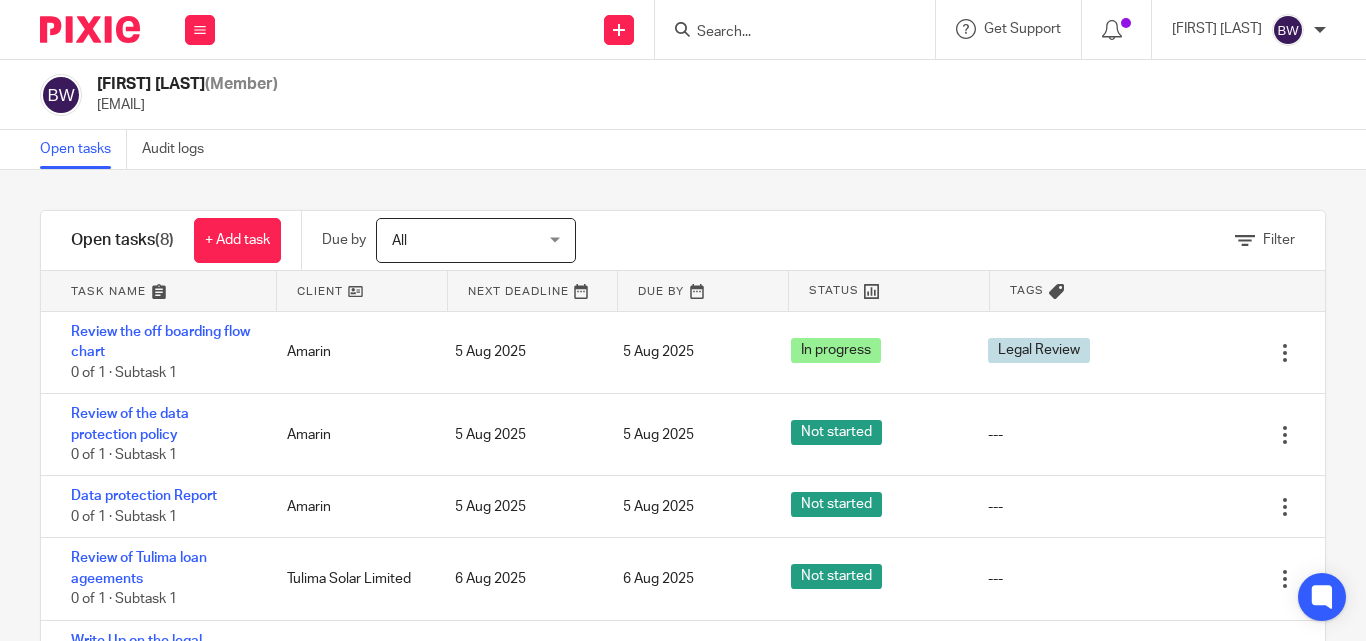 scroll, scrollTop: 0, scrollLeft: 0, axis: both 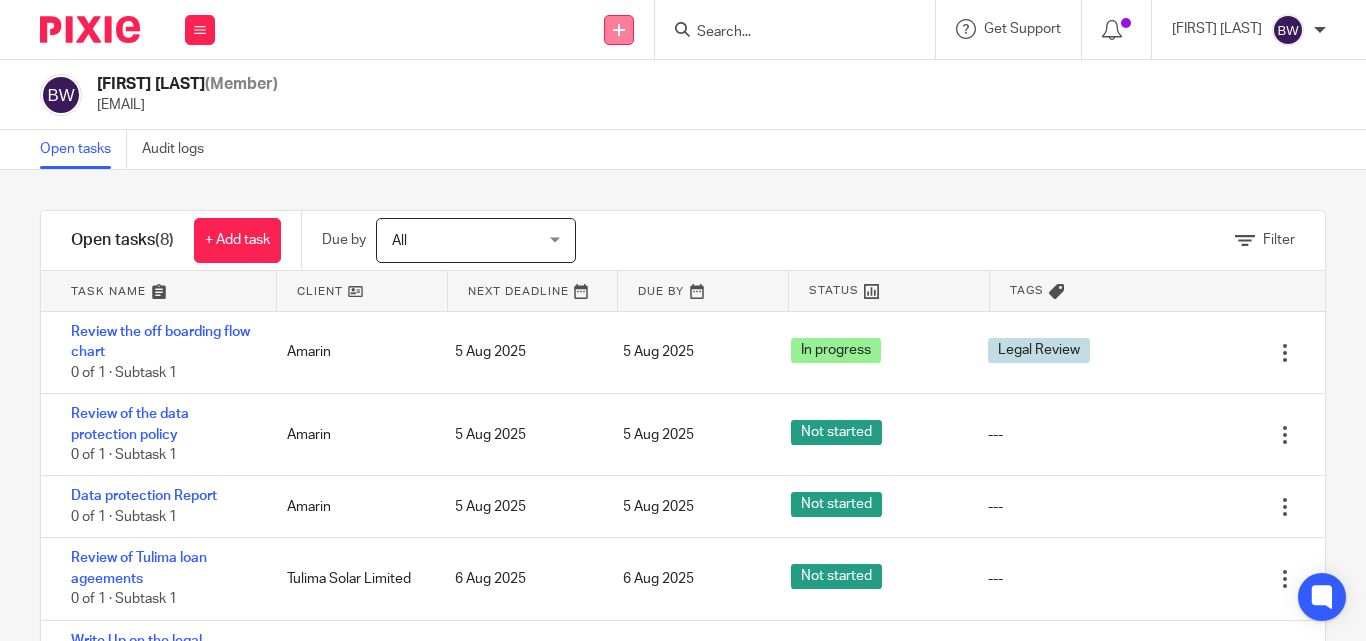 click at bounding box center (619, 30) 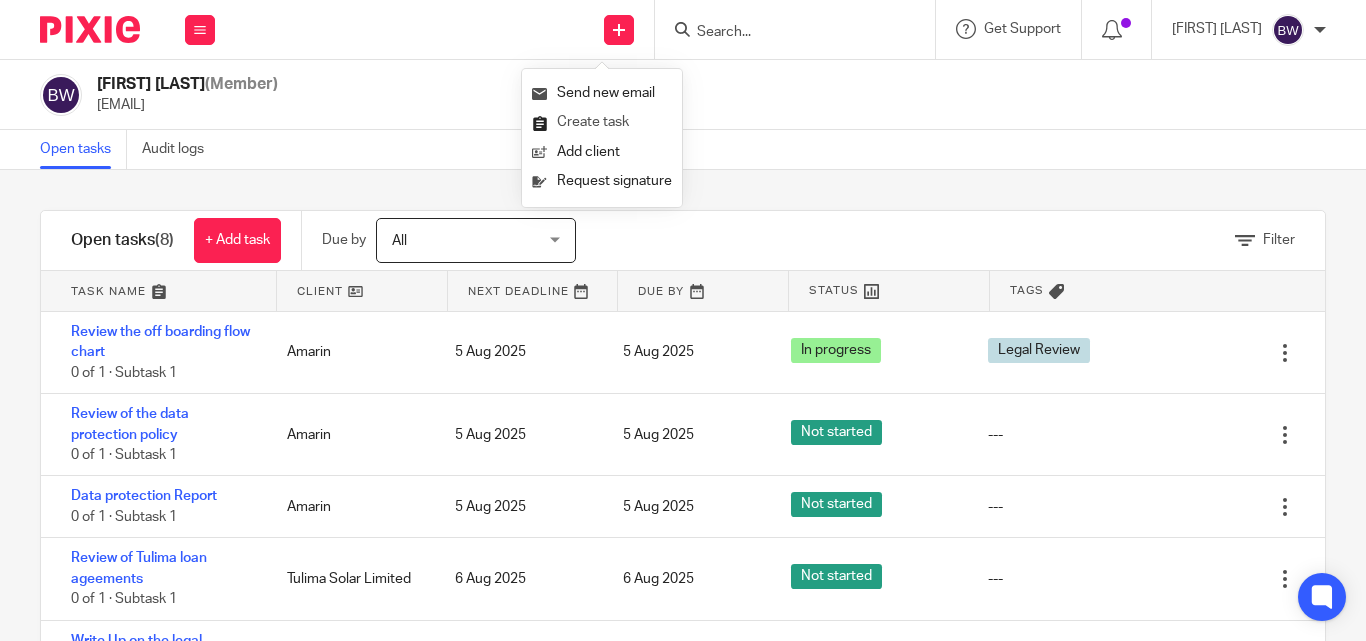 click on "Create task" at bounding box center (602, 122) 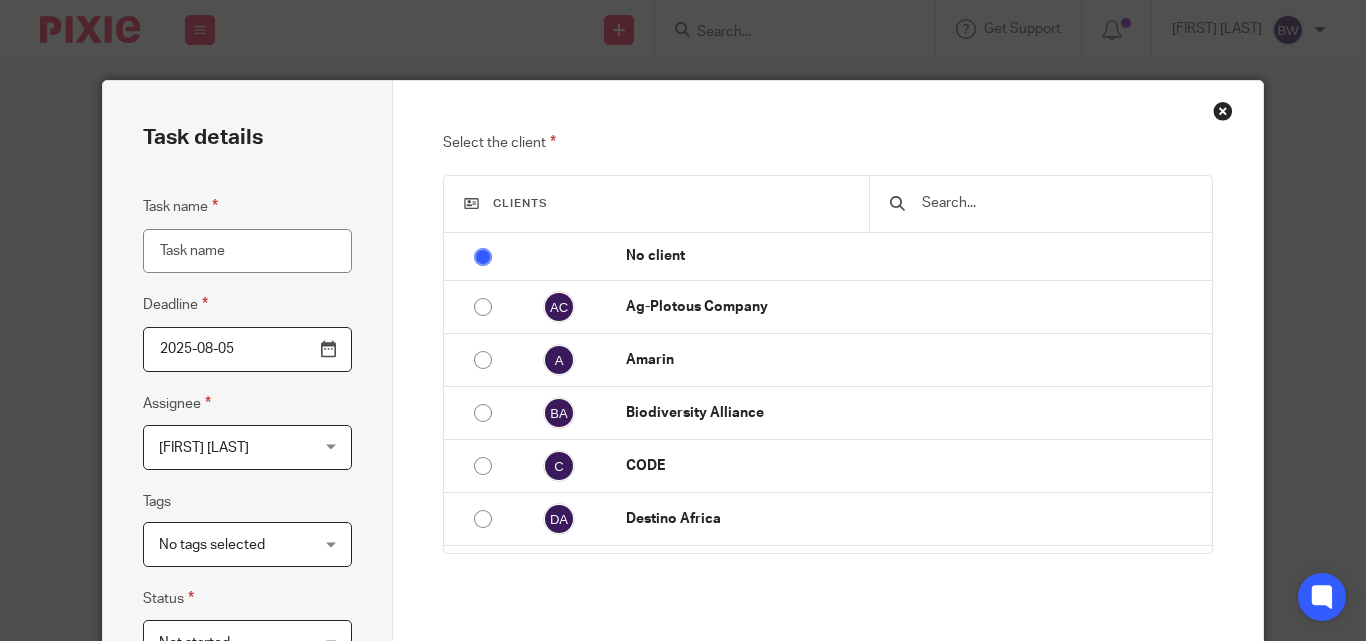 scroll, scrollTop: 0, scrollLeft: 0, axis: both 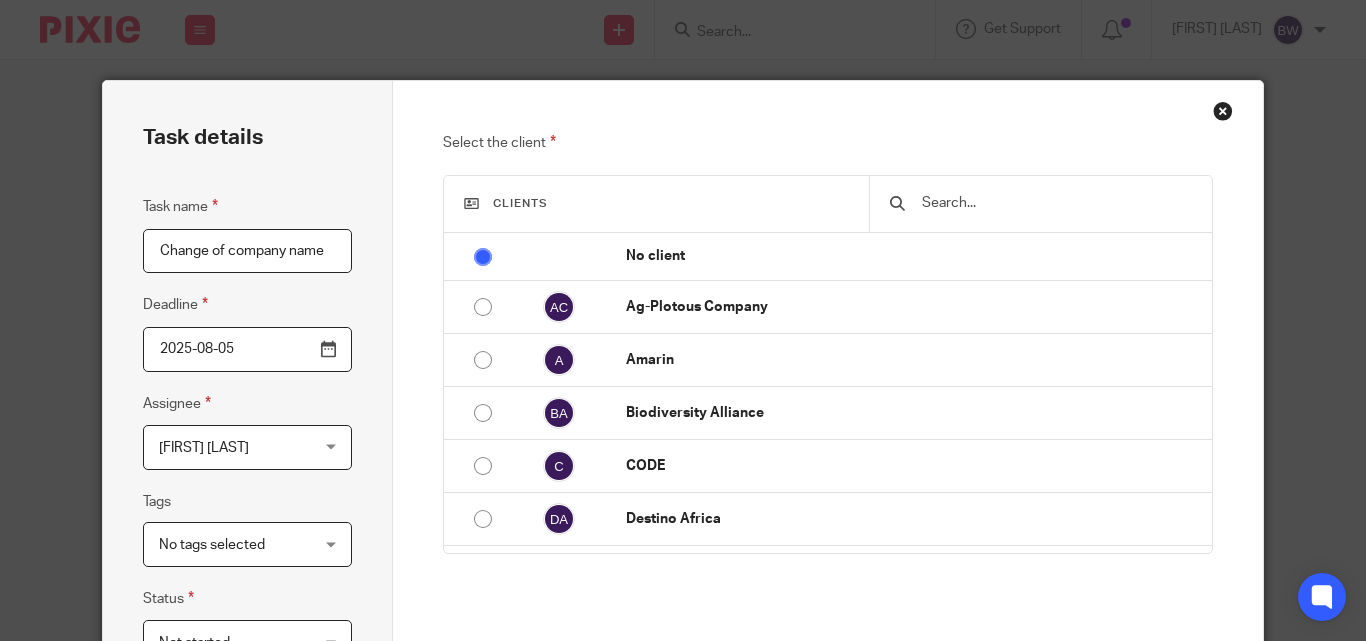 type on "Change of company name" 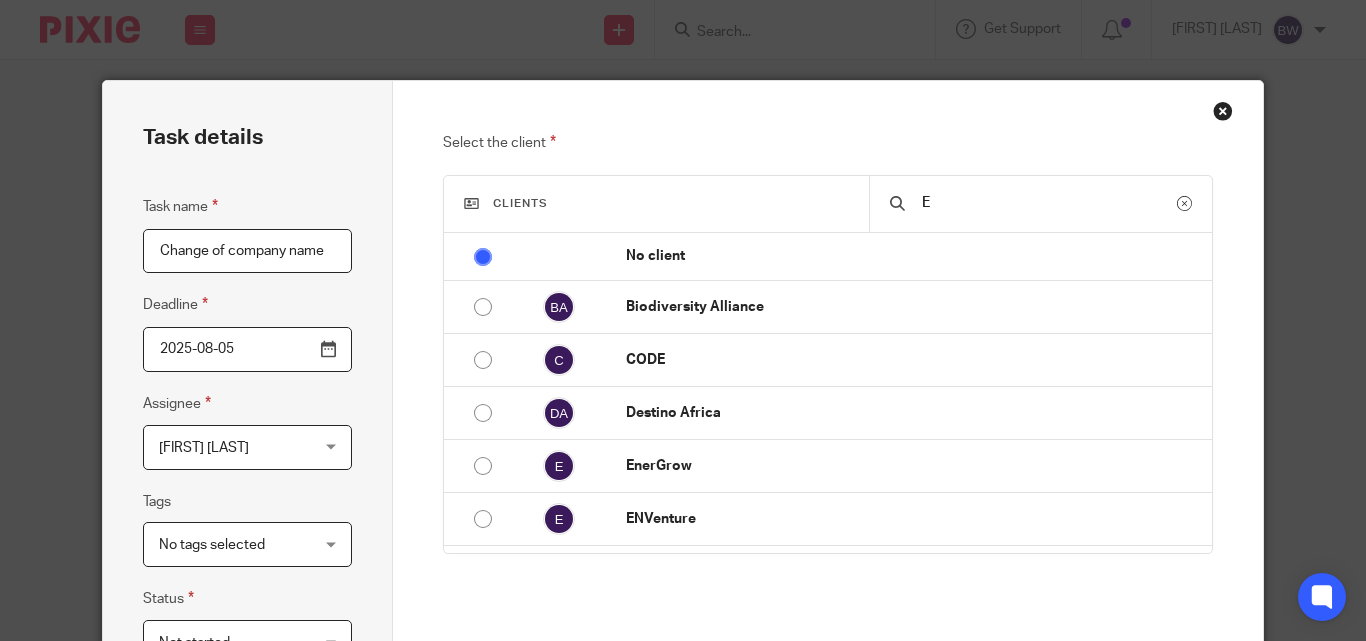 type on "E" 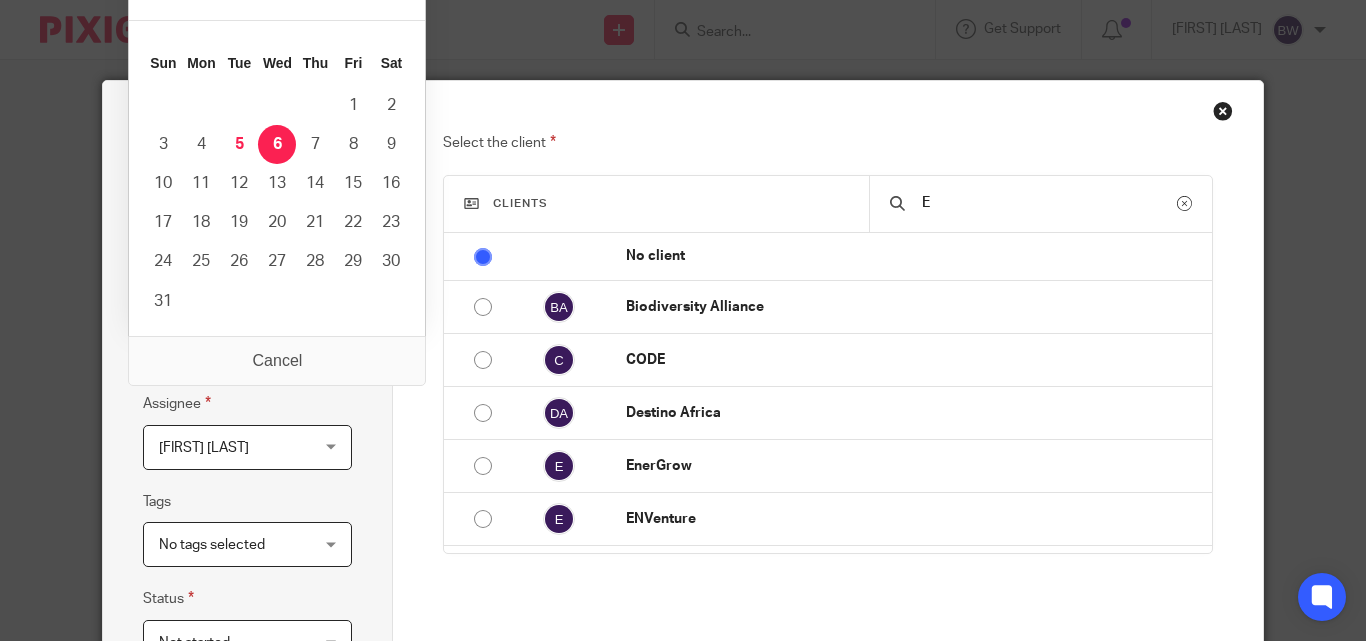 click on "2025-08-06" at bounding box center [247, 349] 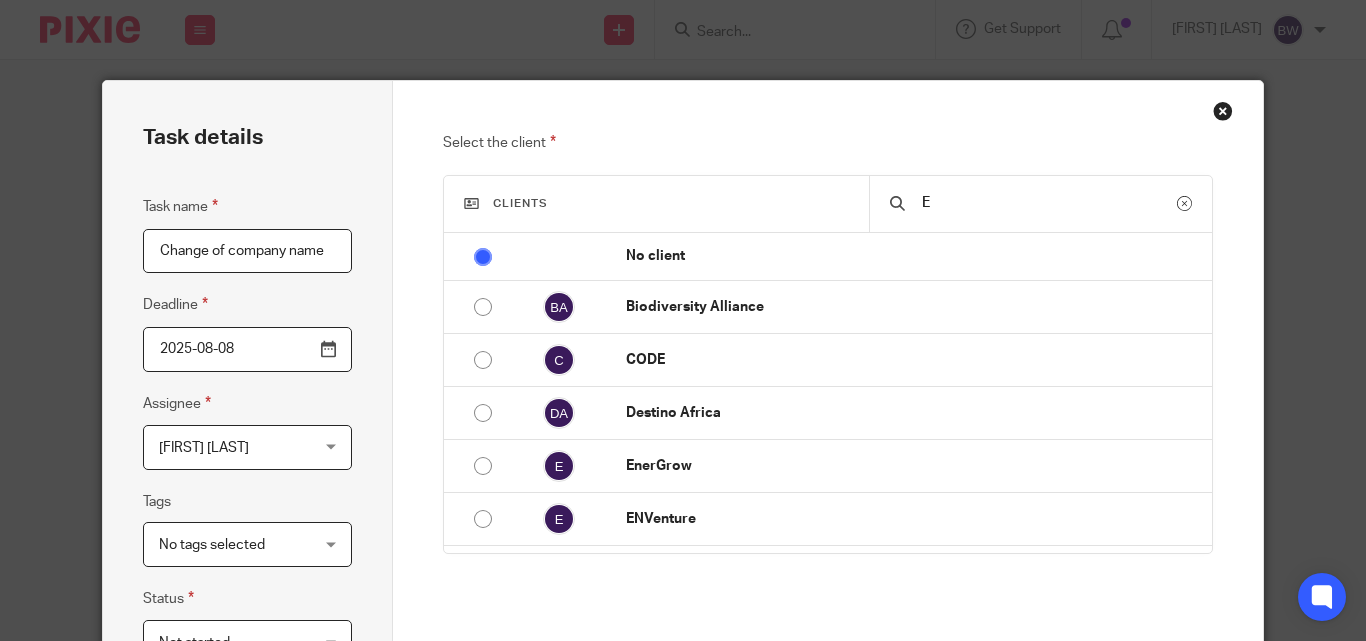click on "2025-08-08" at bounding box center [247, 349] 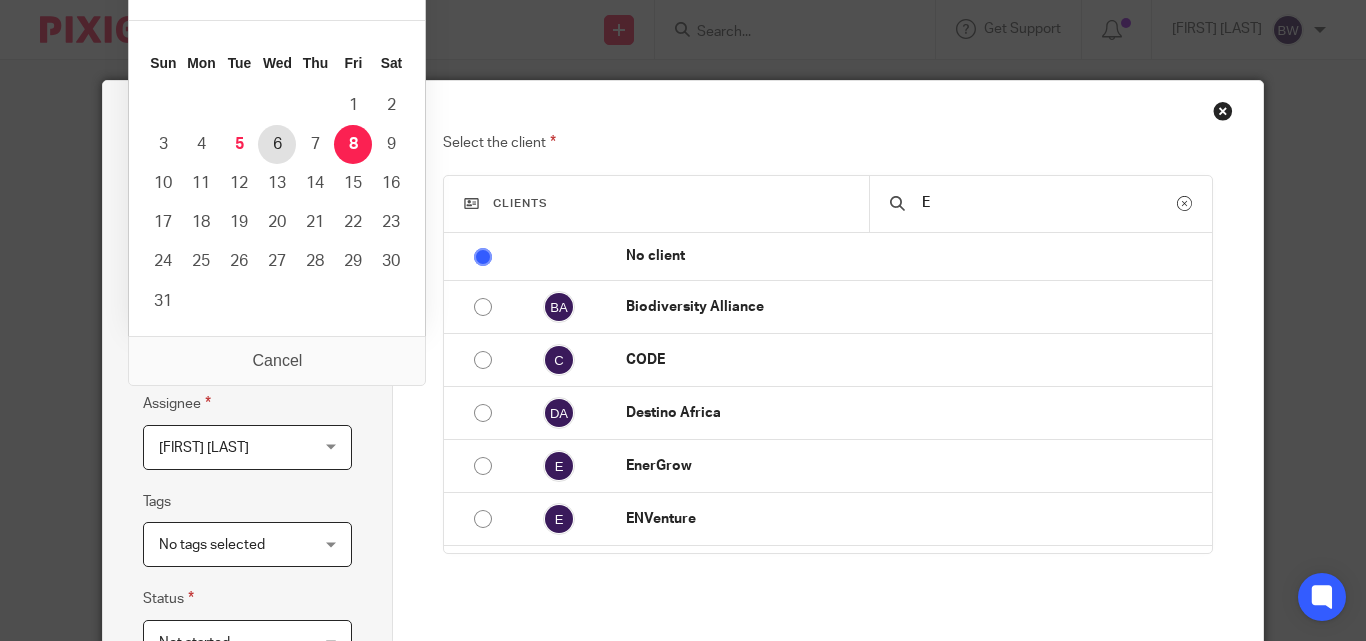 type on "2025-08-06" 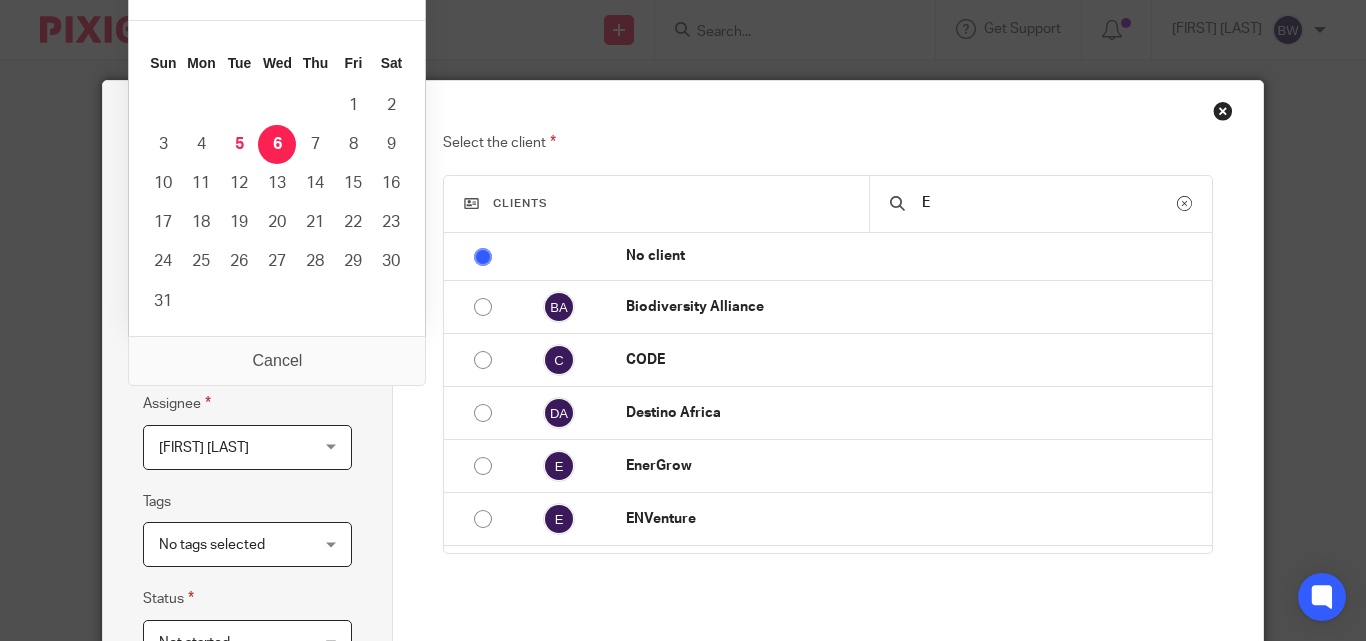 click on "2025-08-06" at bounding box center [247, 349] 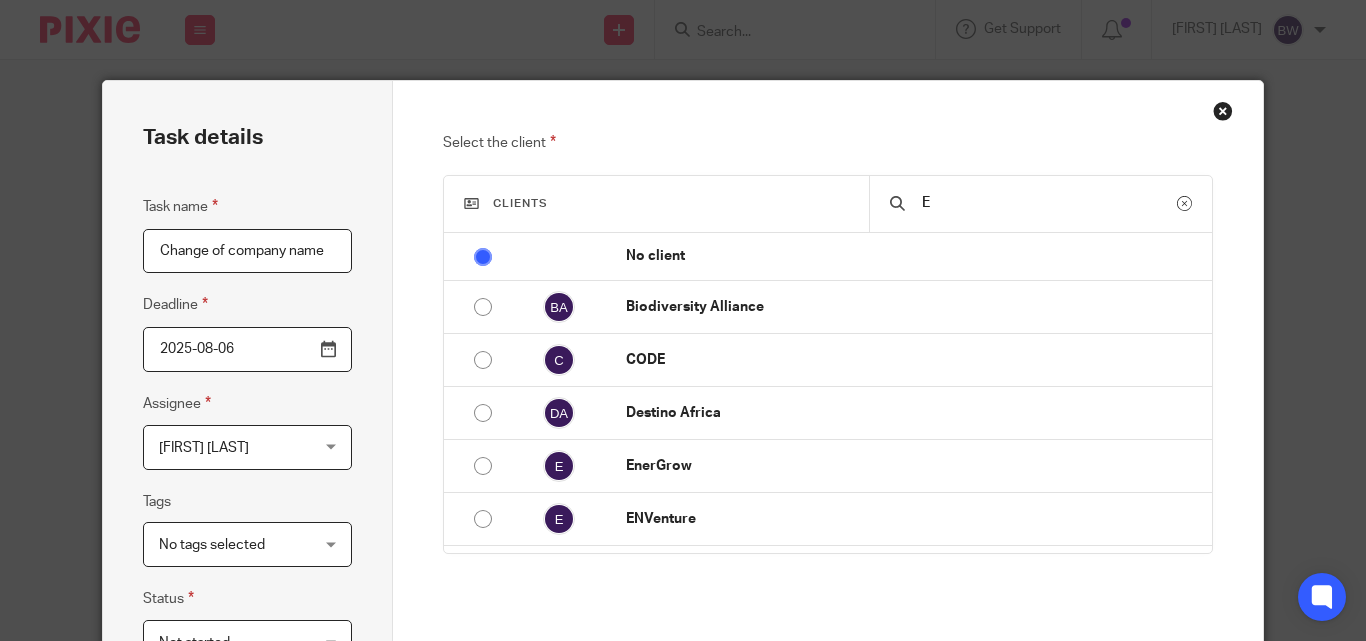 click on "E" at bounding box center (1048, 203) 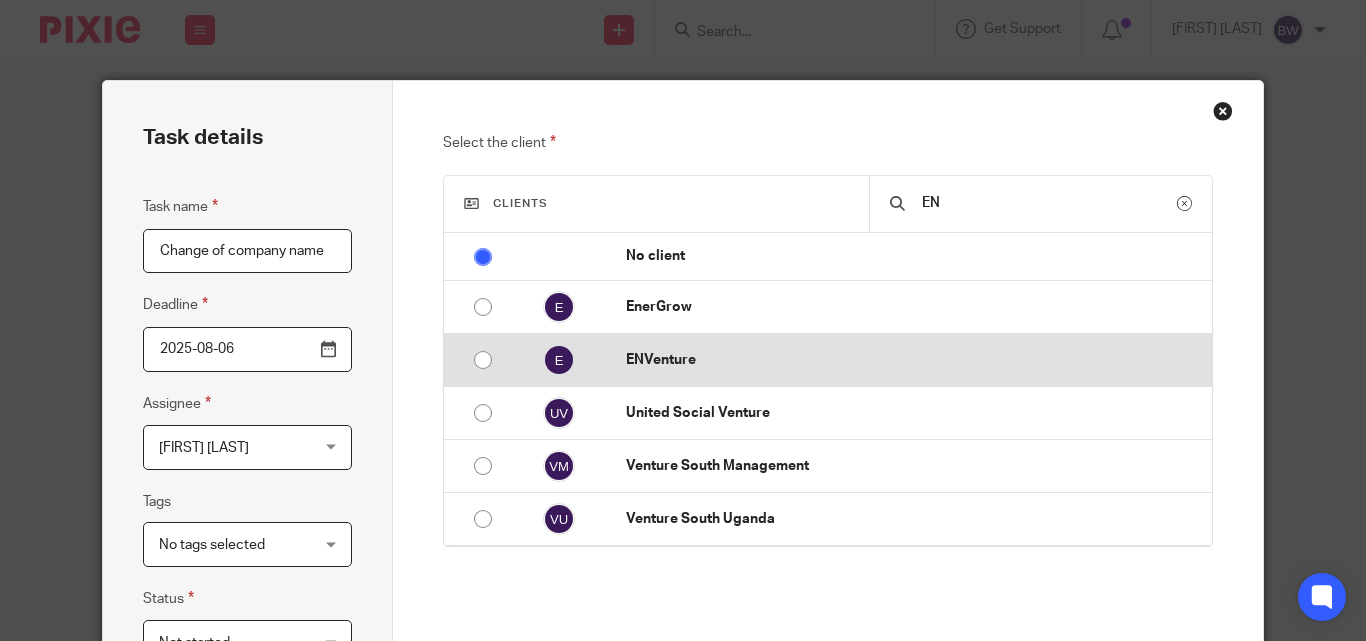 type on "EN" 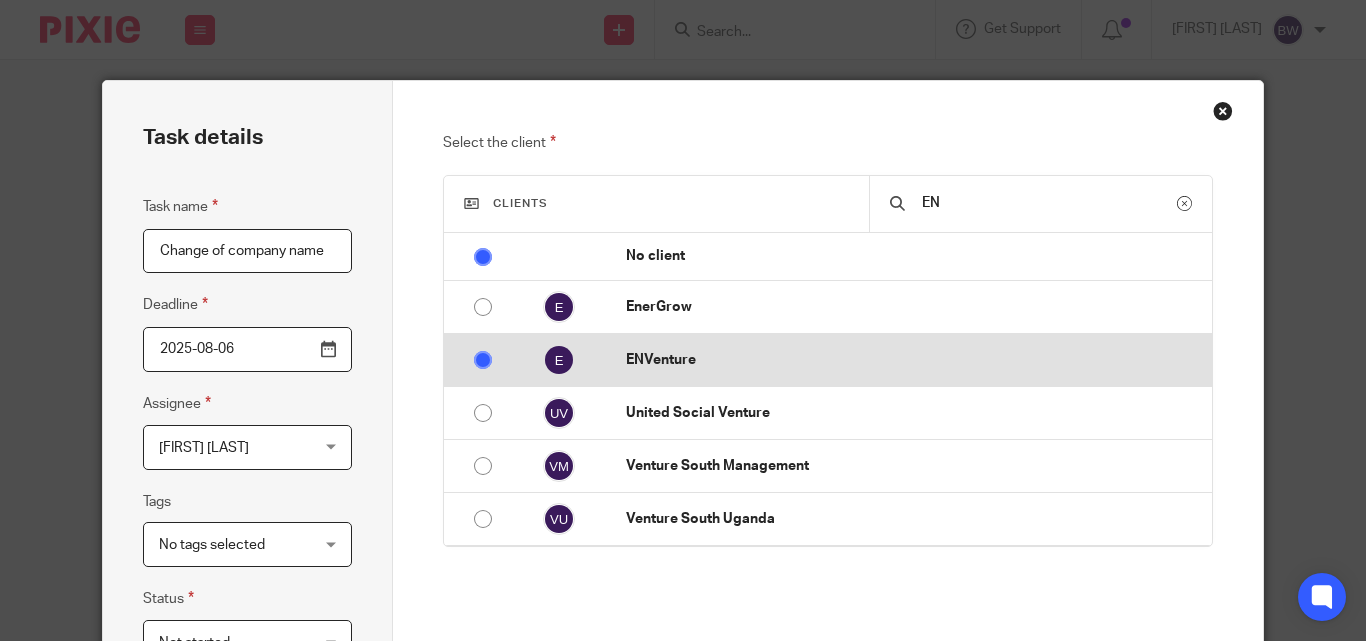 radio on "false" 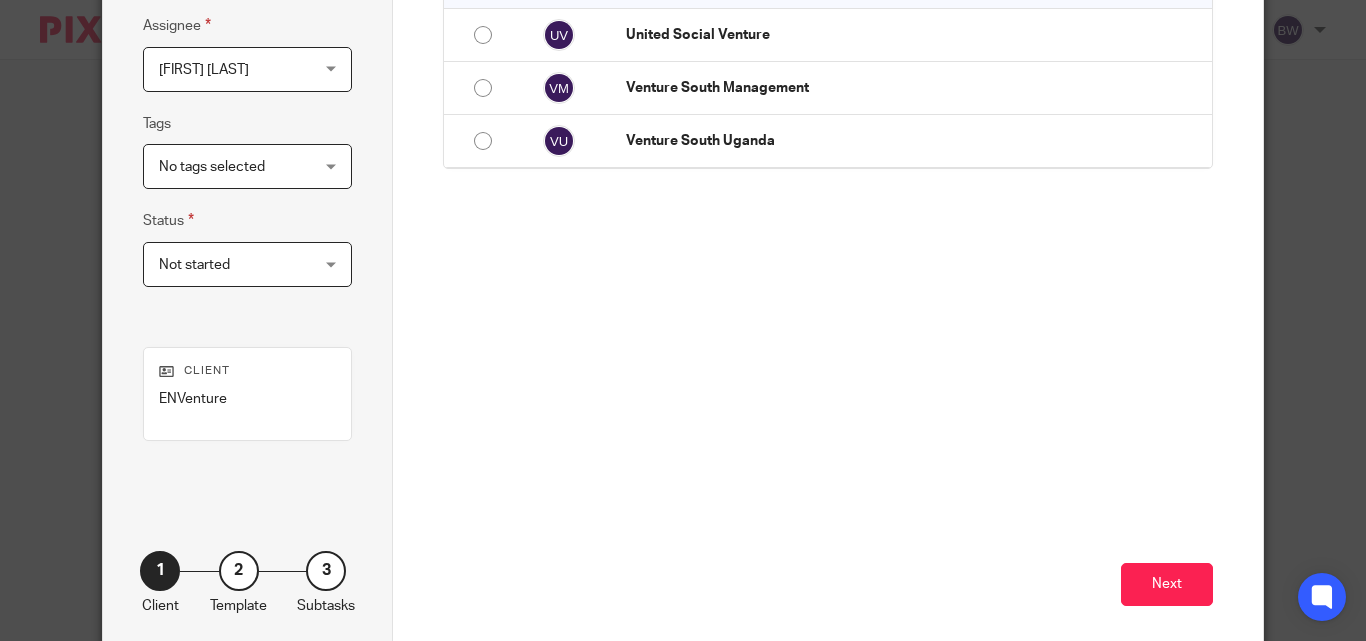 scroll, scrollTop: 474, scrollLeft: 0, axis: vertical 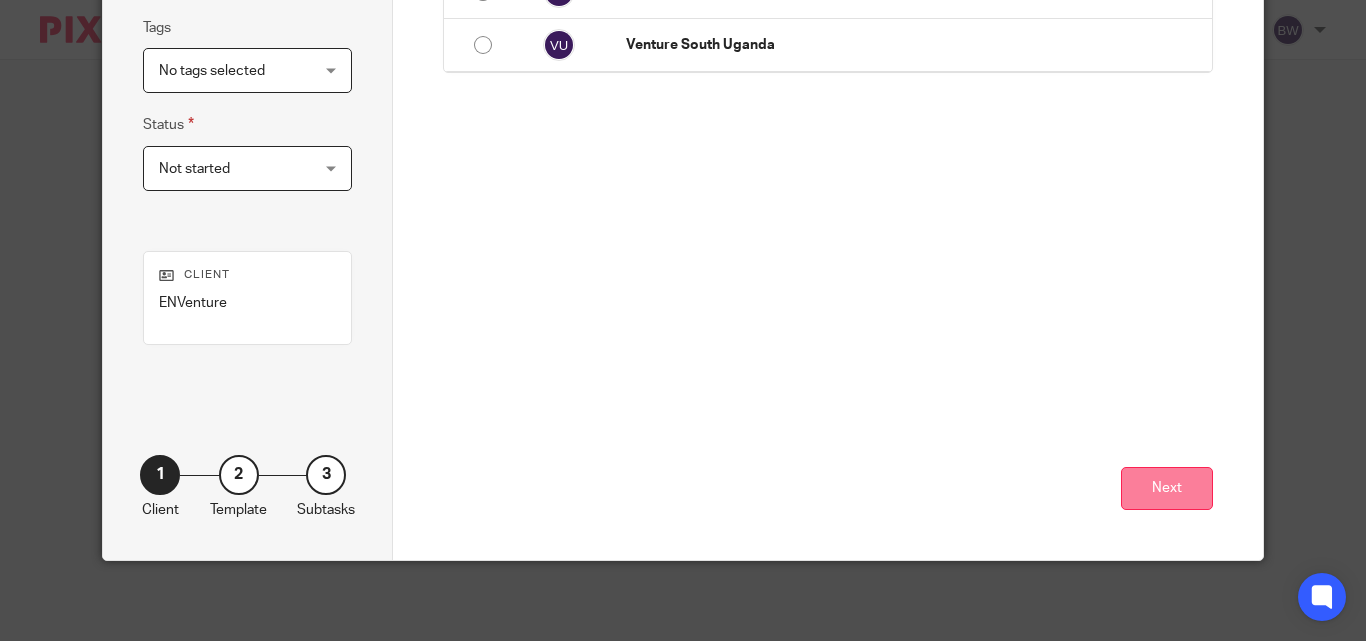 click on "Next" at bounding box center [1167, 488] 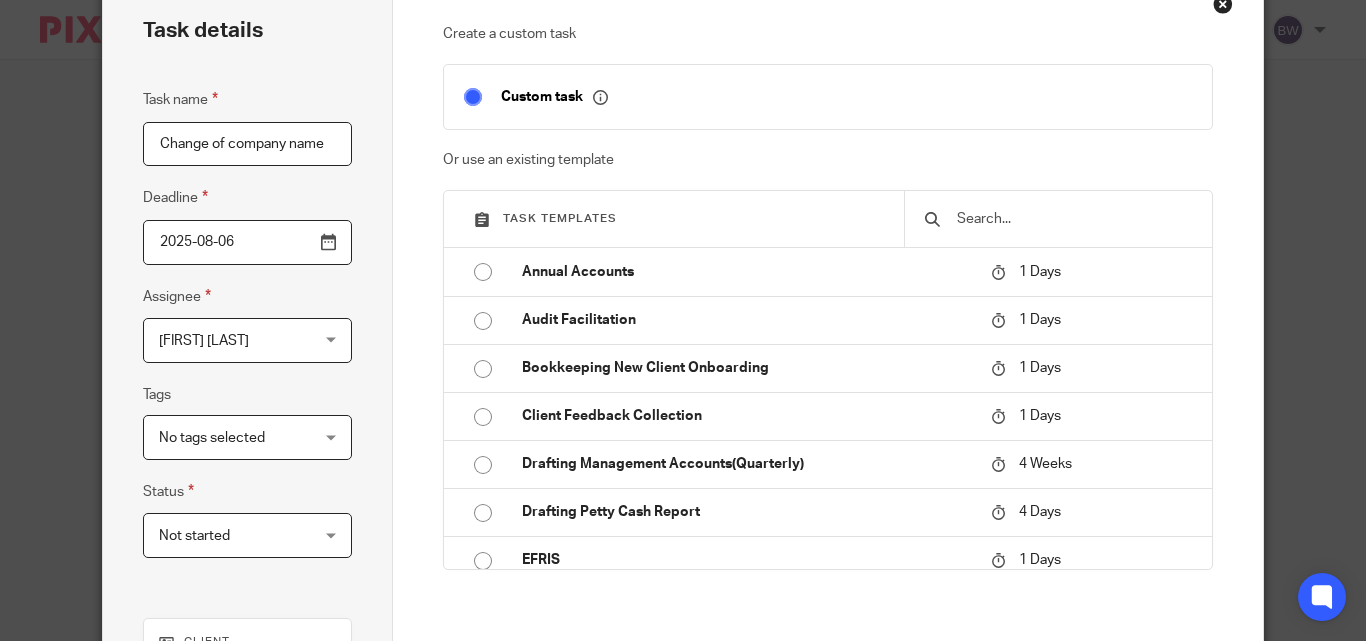 scroll, scrollTop: 105, scrollLeft: 0, axis: vertical 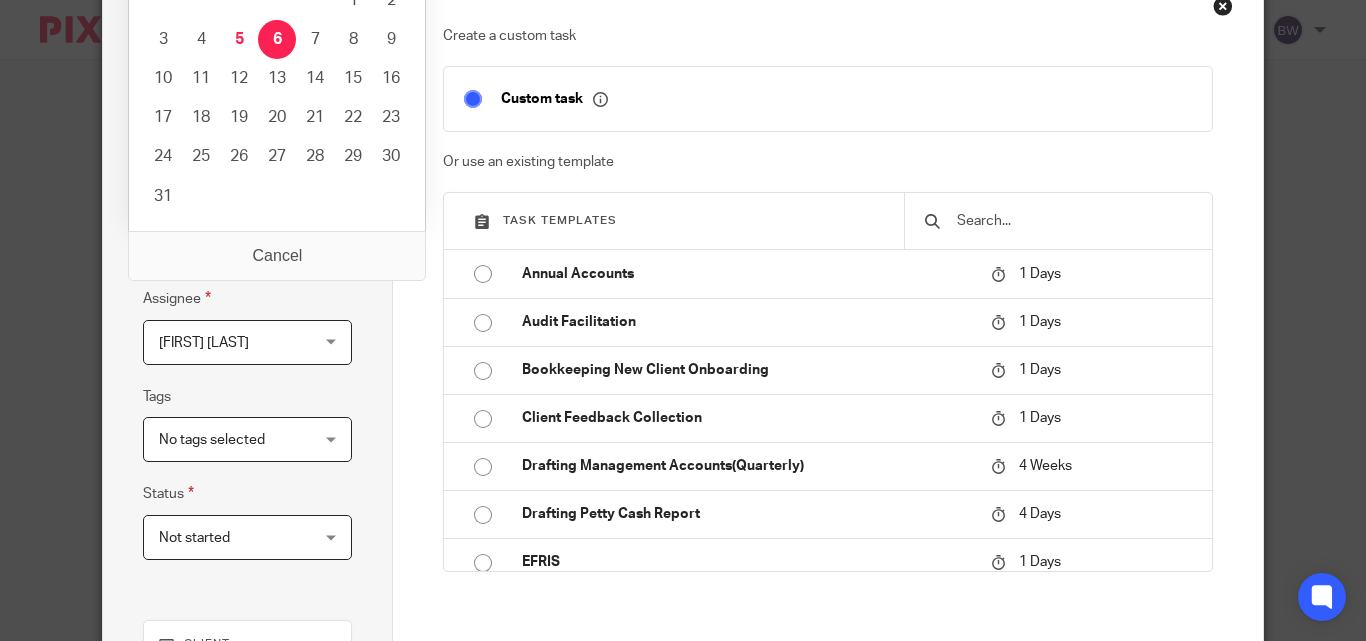 click on "2025-08-06" at bounding box center [247, 244] 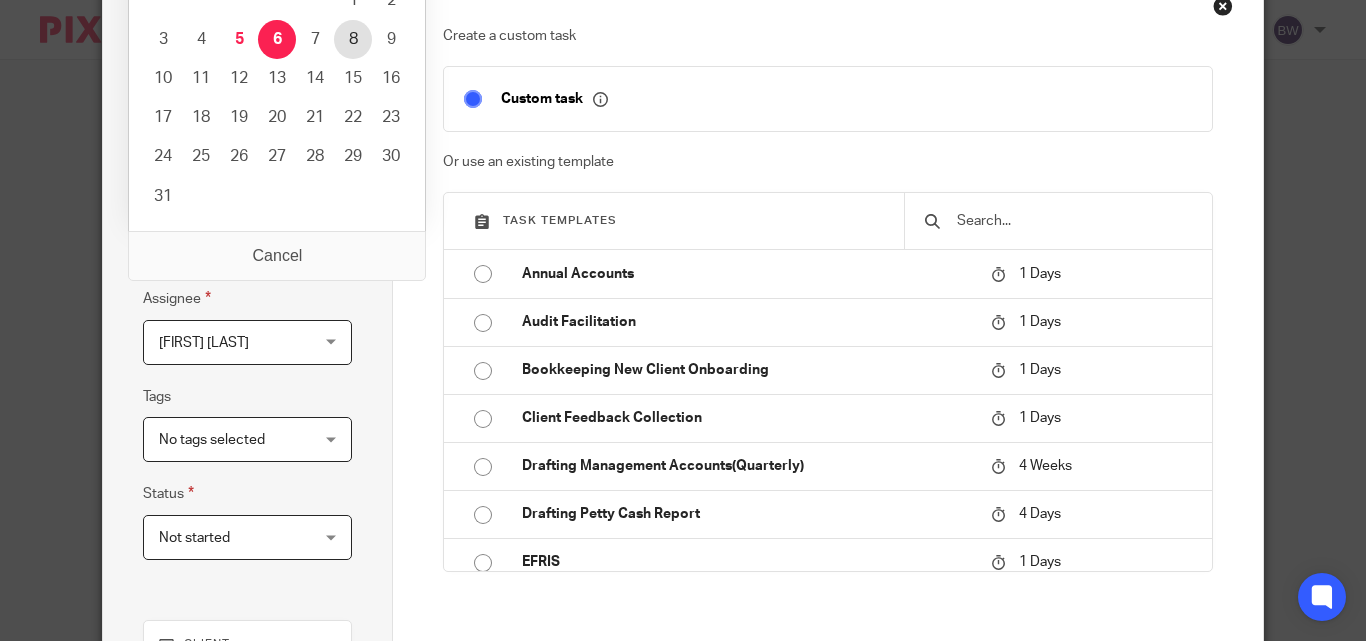 type on "2025-08-08" 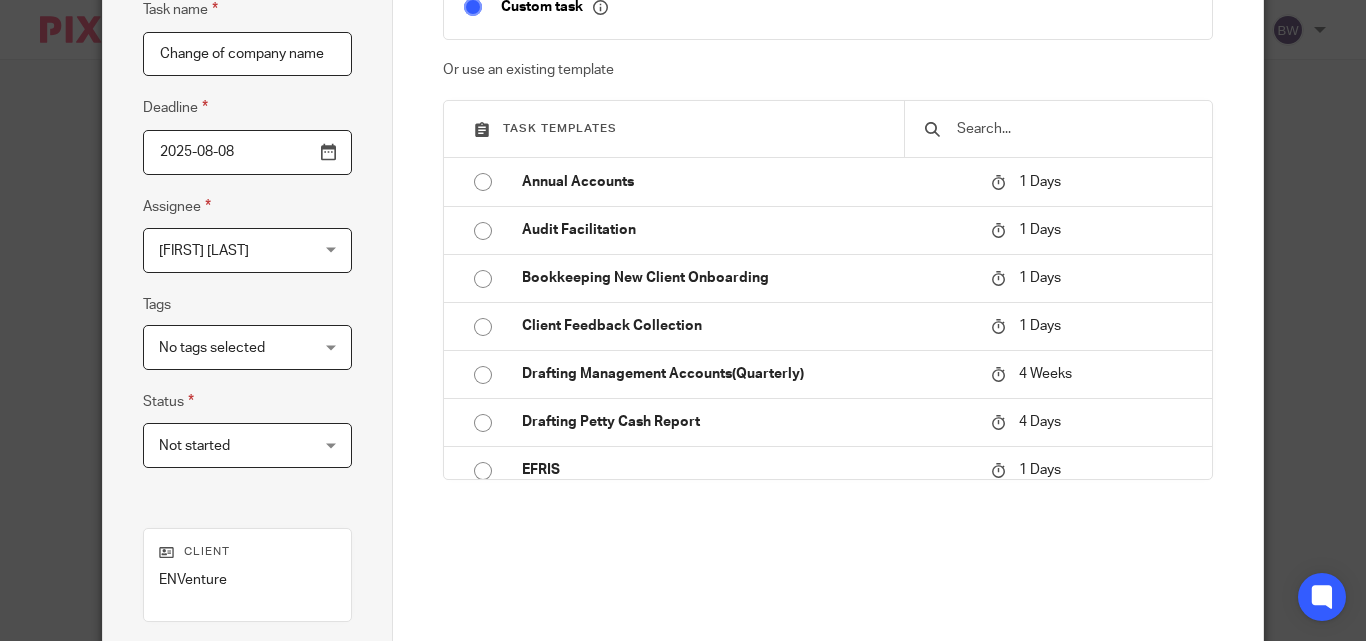 scroll, scrollTop: 229, scrollLeft: 0, axis: vertical 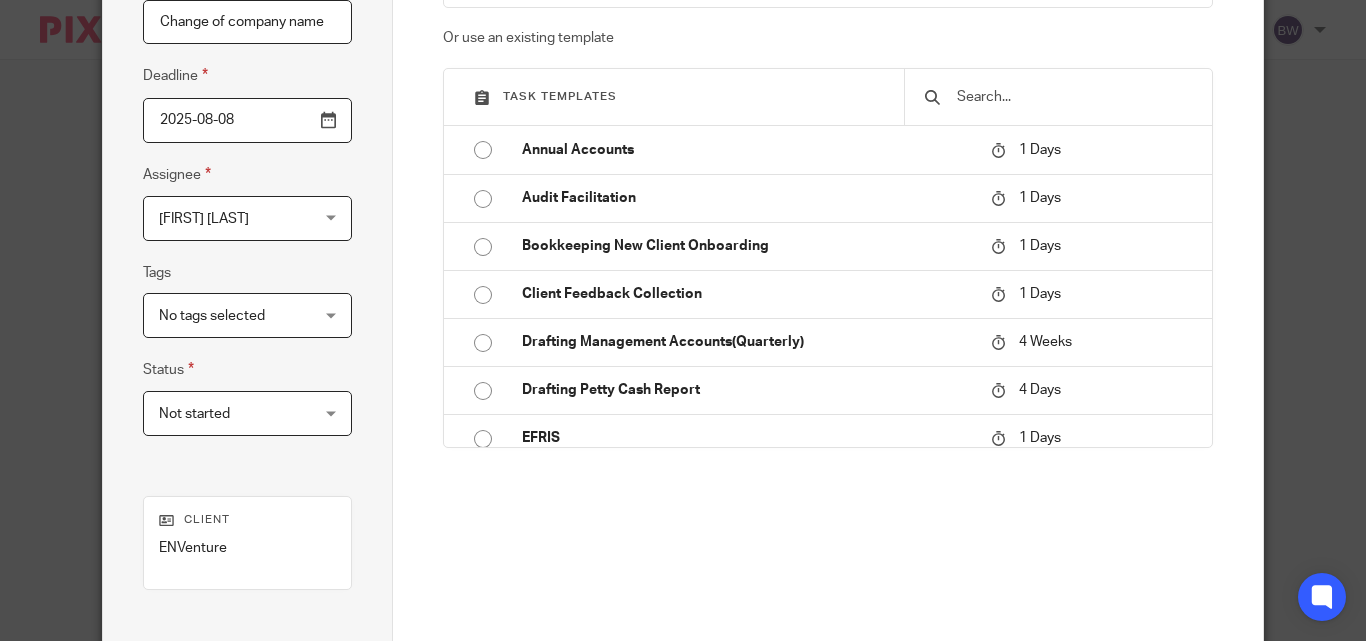 drag, startPoint x: 1339, startPoint y: 265, endPoint x: 1333, endPoint y: 388, distance: 123.146255 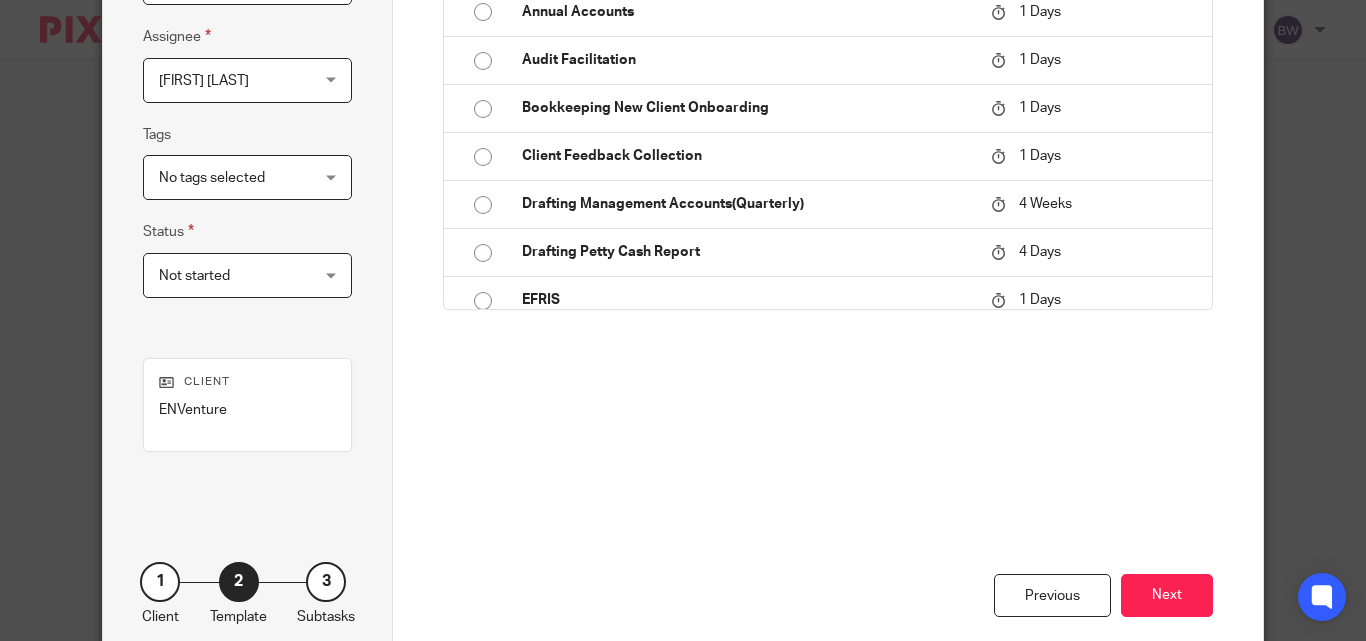 scroll, scrollTop: 389, scrollLeft: 0, axis: vertical 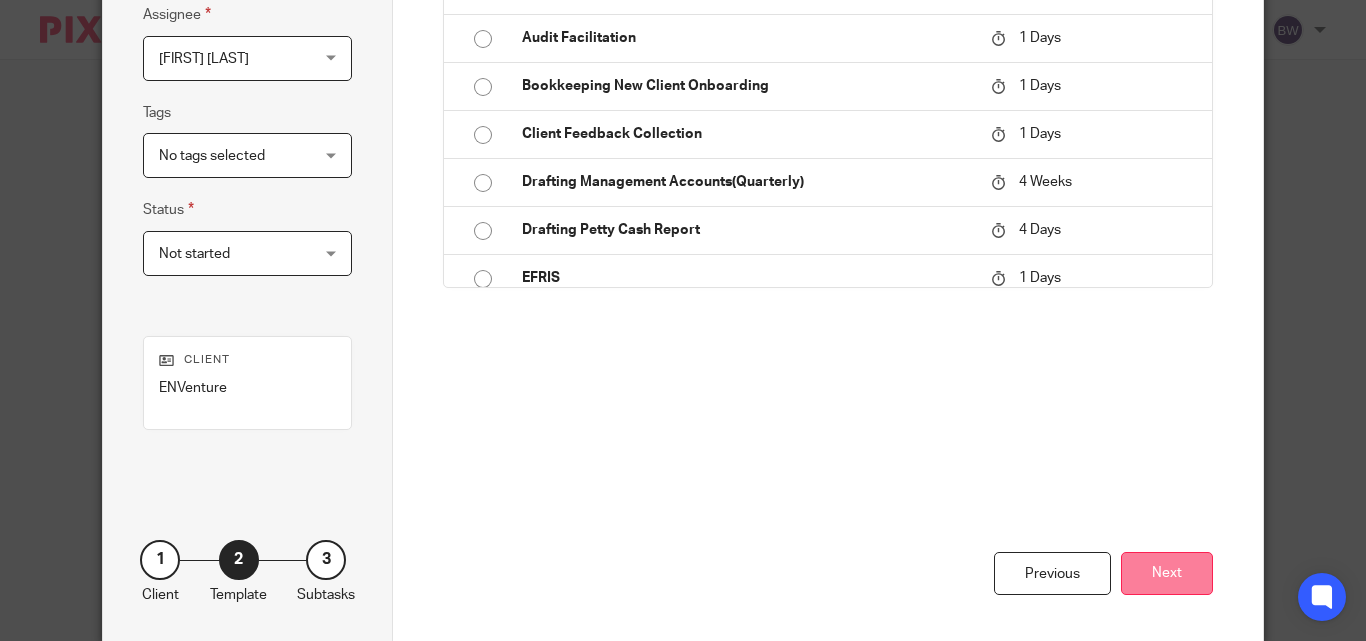 click on "Next" at bounding box center (1167, 573) 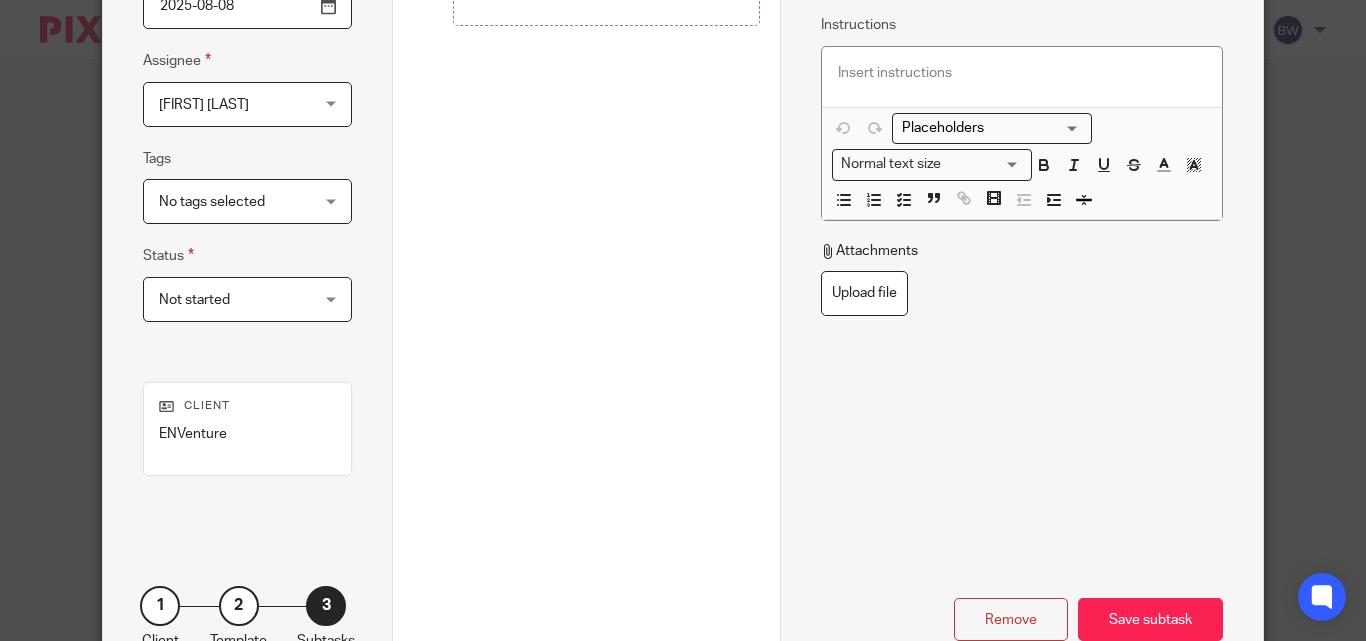 scroll, scrollTop: 330, scrollLeft: 0, axis: vertical 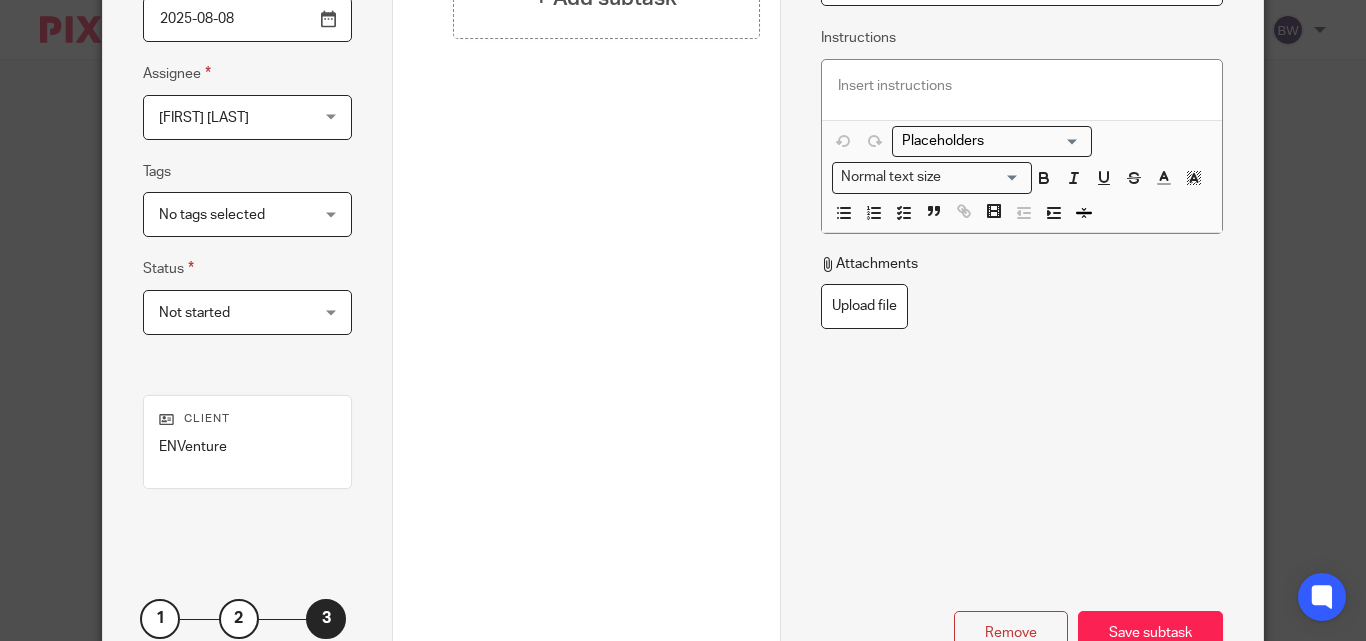 drag, startPoint x: 1349, startPoint y: 436, endPoint x: 1341, endPoint y: 368, distance: 68.46897 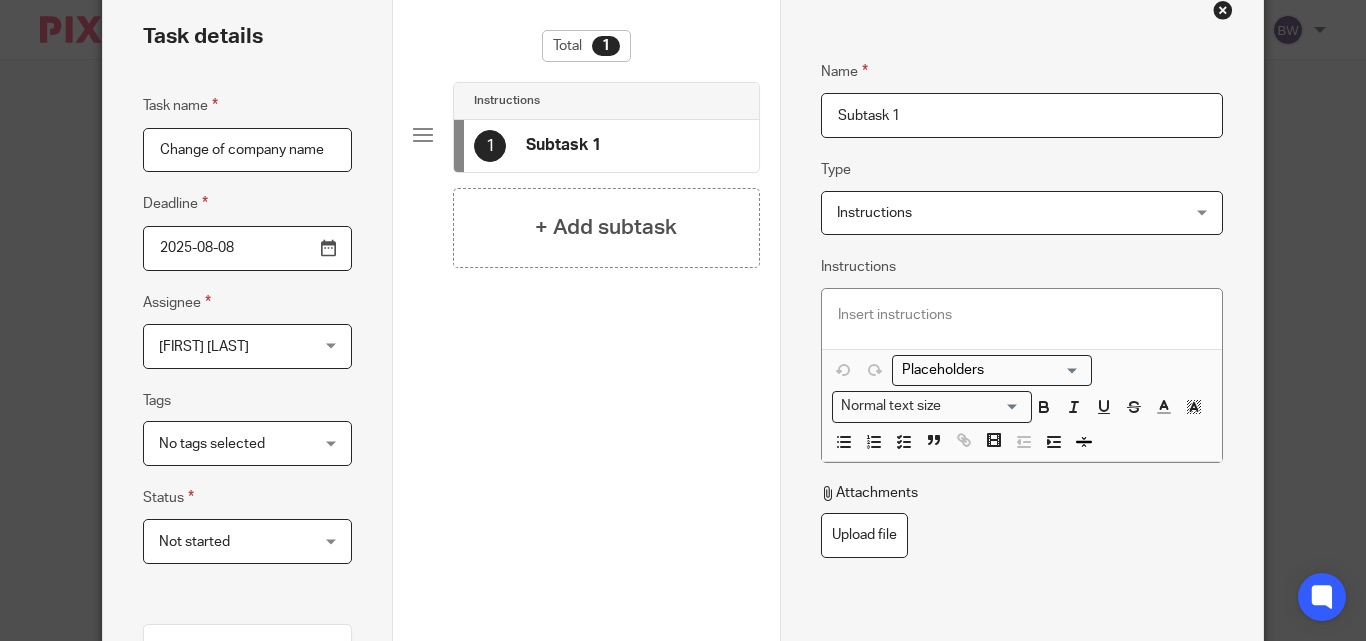 scroll, scrollTop: 96, scrollLeft: 0, axis: vertical 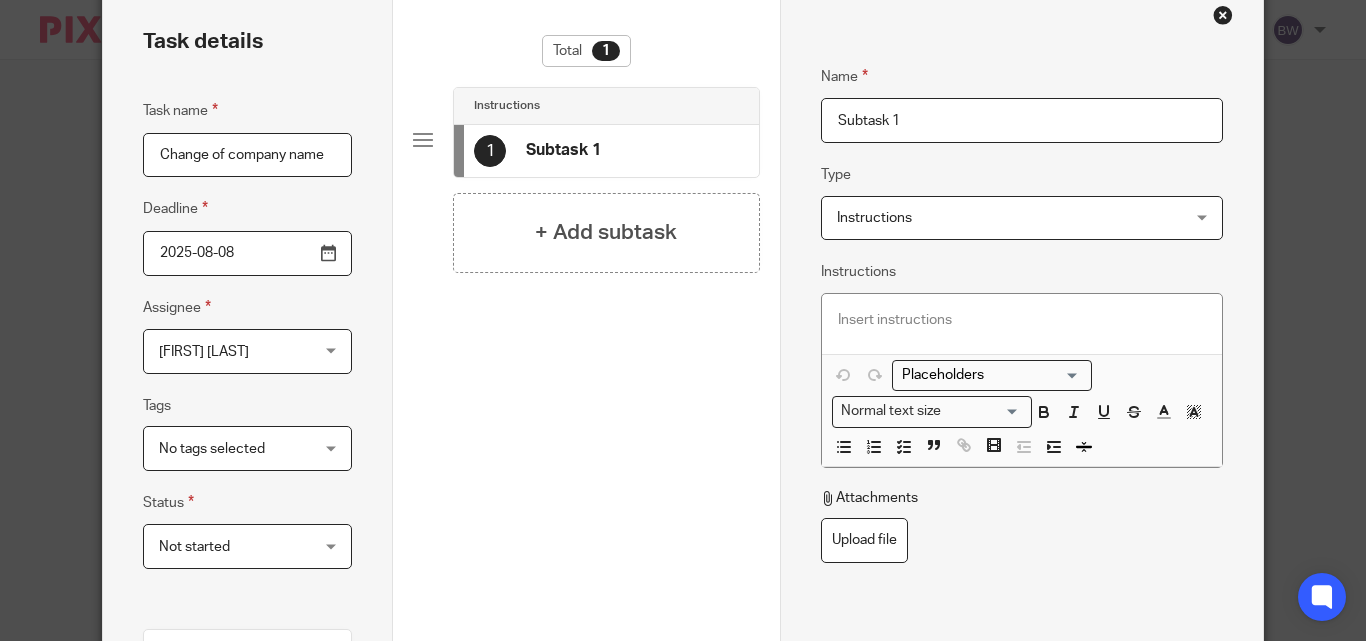click on "Change of company name" at bounding box center [247, 155] 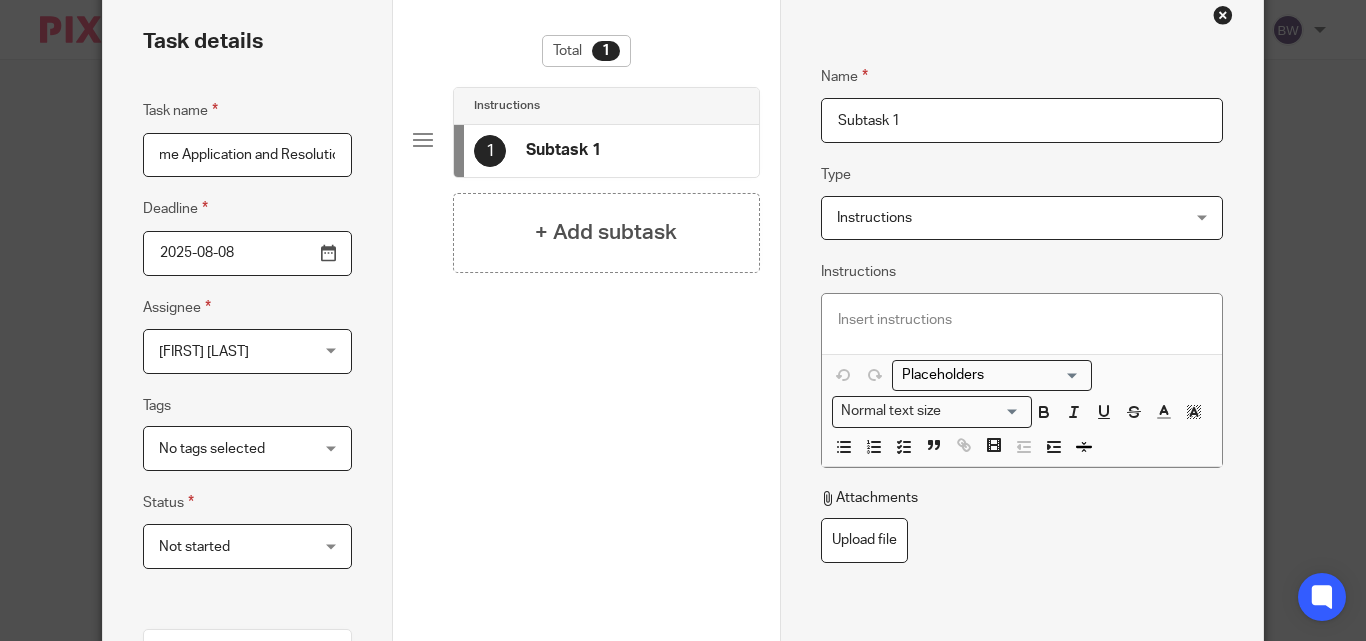 scroll, scrollTop: 0, scrollLeft: 161, axis: horizontal 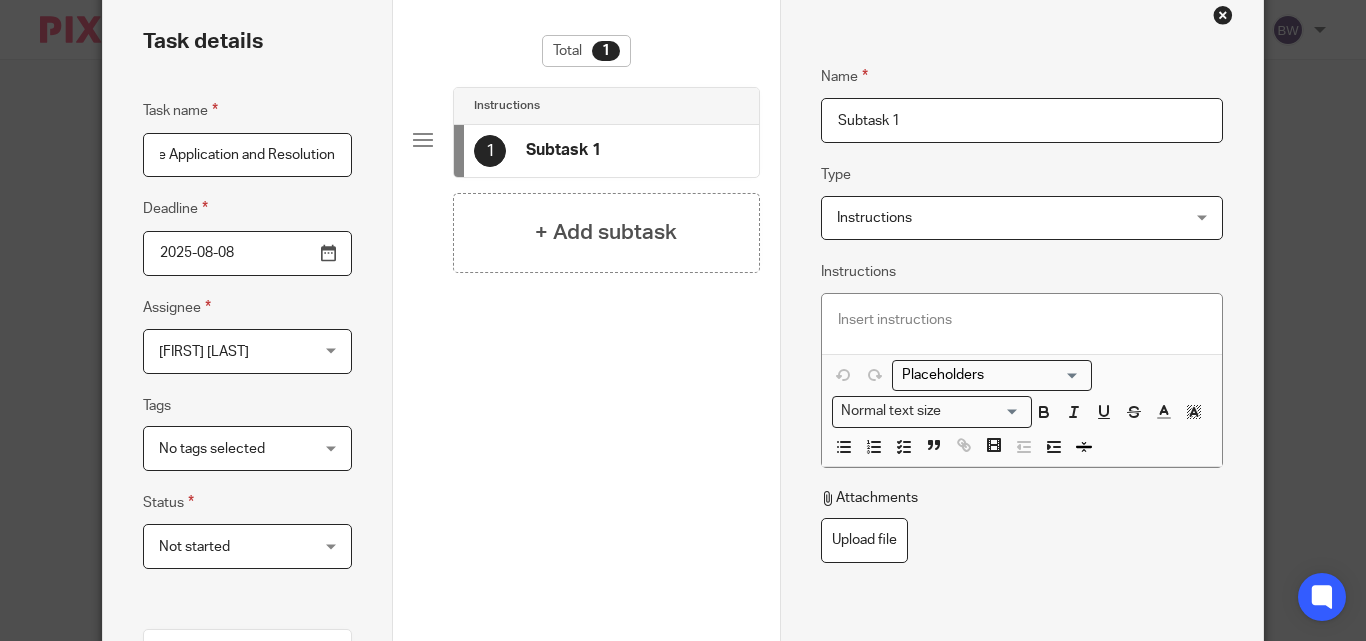 type on "Change of company name Application and Resolution" 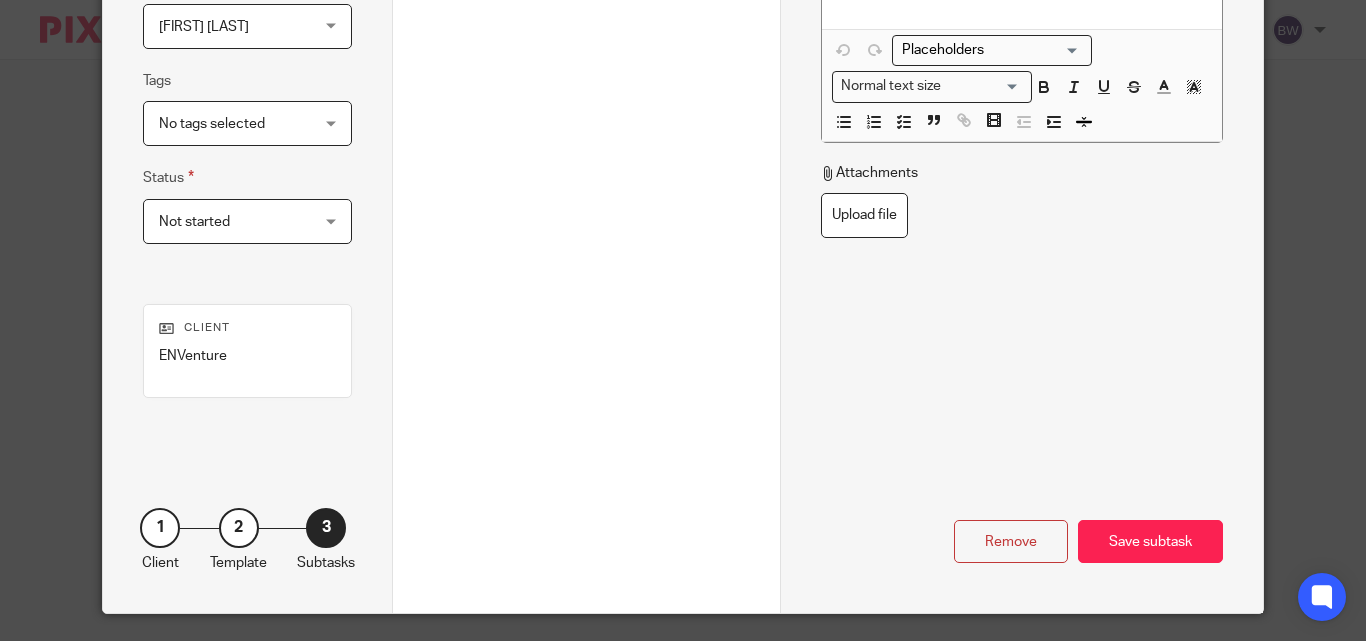 scroll, scrollTop: 474, scrollLeft: 0, axis: vertical 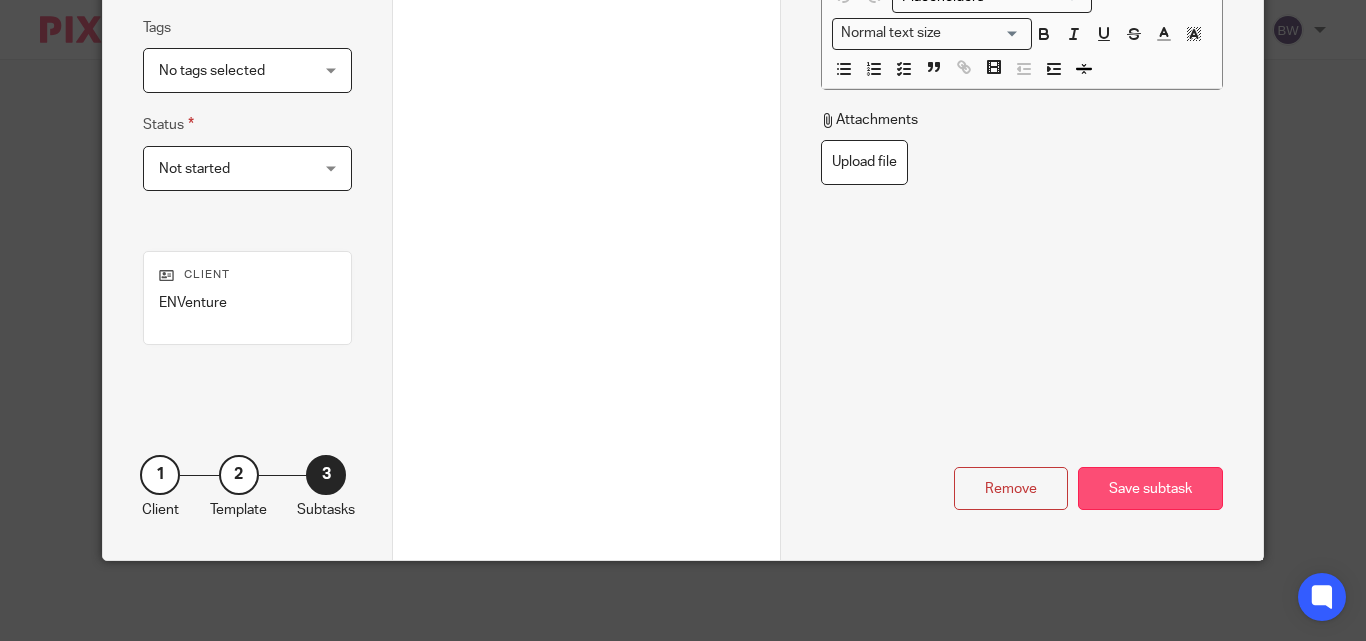 click on "Save subtask" at bounding box center (1150, 488) 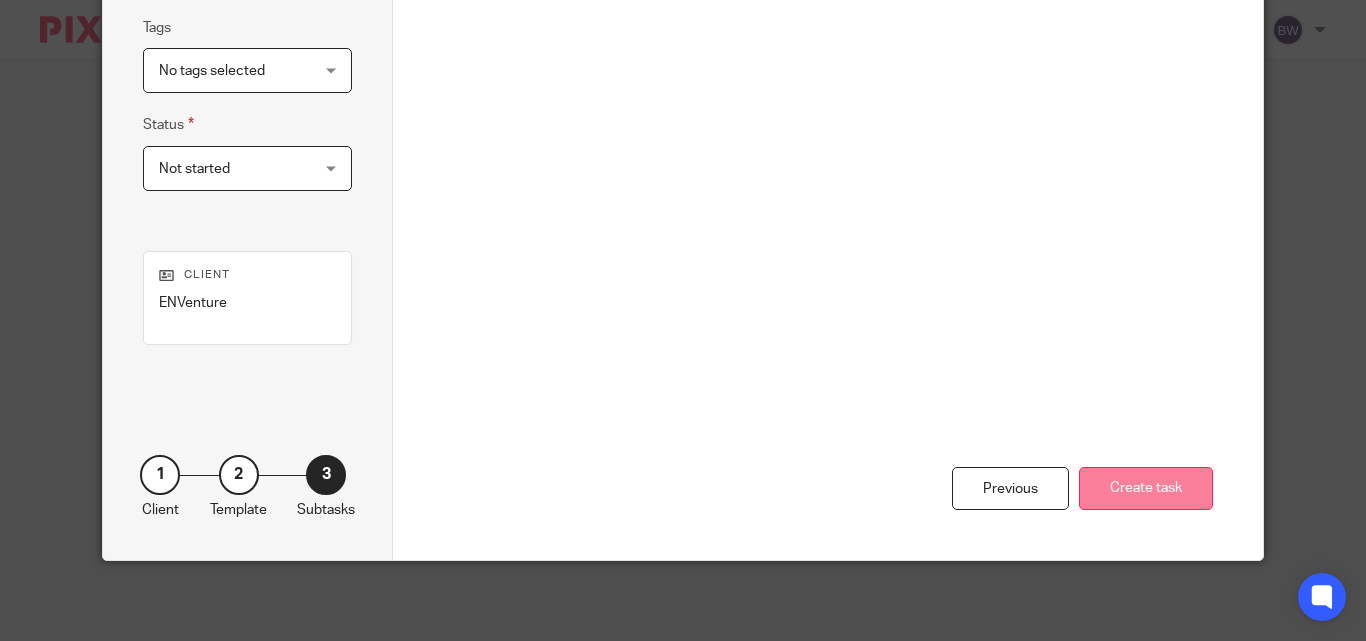 click on "Create task" at bounding box center [1146, 488] 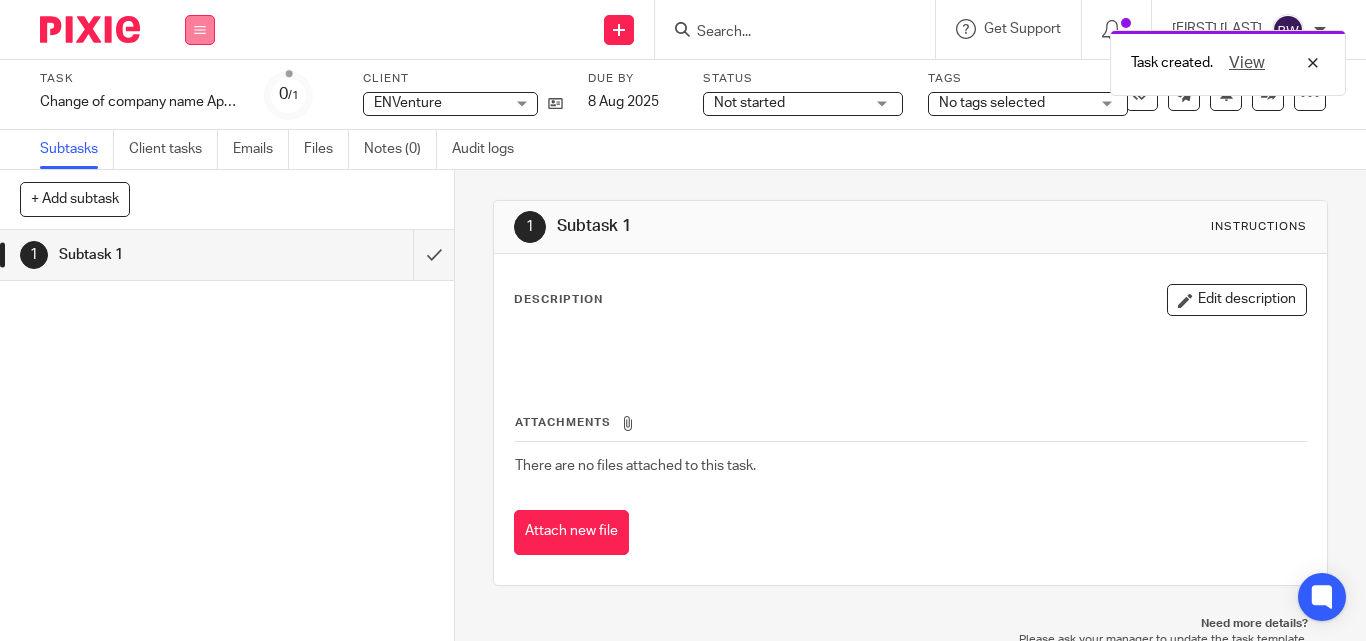 scroll, scrollTop: 0, scrollLeft: 0, axis: both 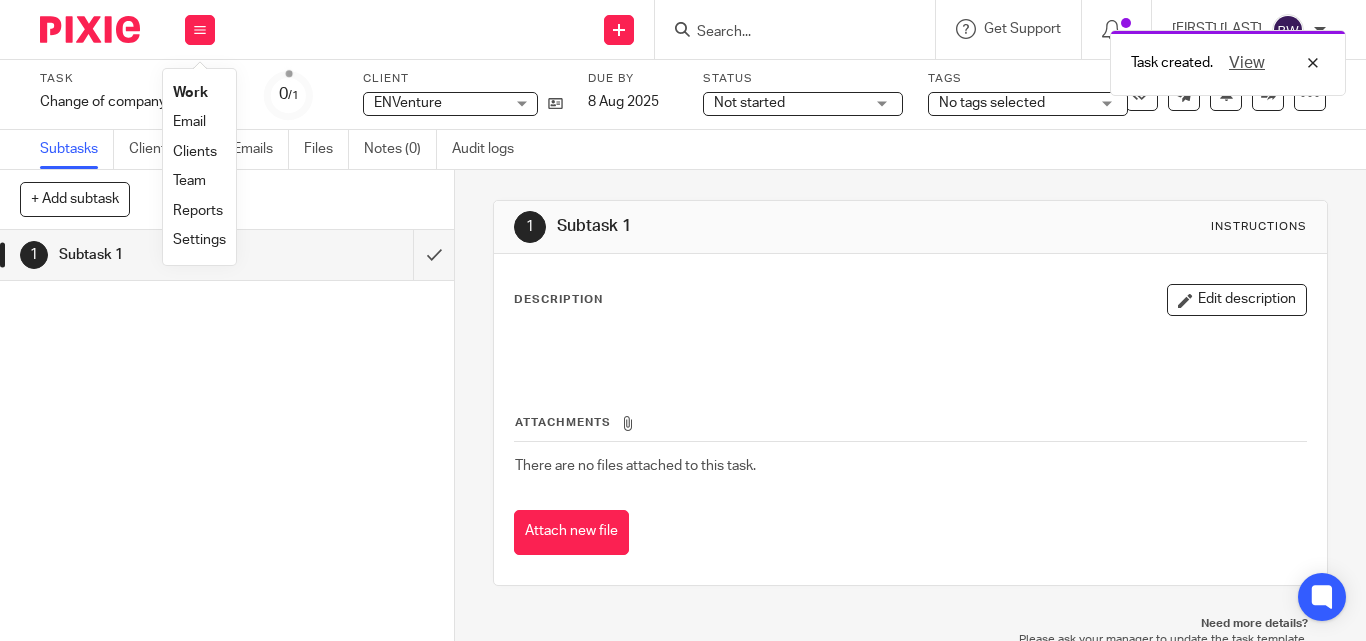 click on "Team" at bounding box center [189, 181] 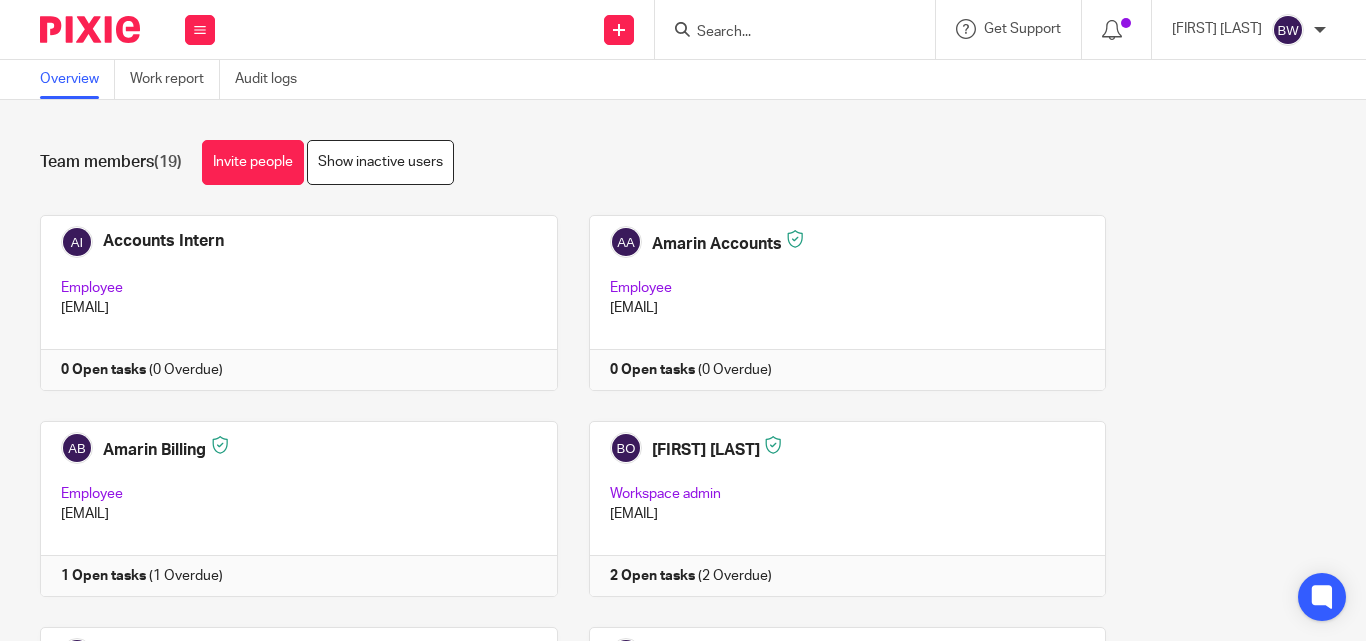 scroll, scrollTop: 0, scrollLeft: 0, axis: both 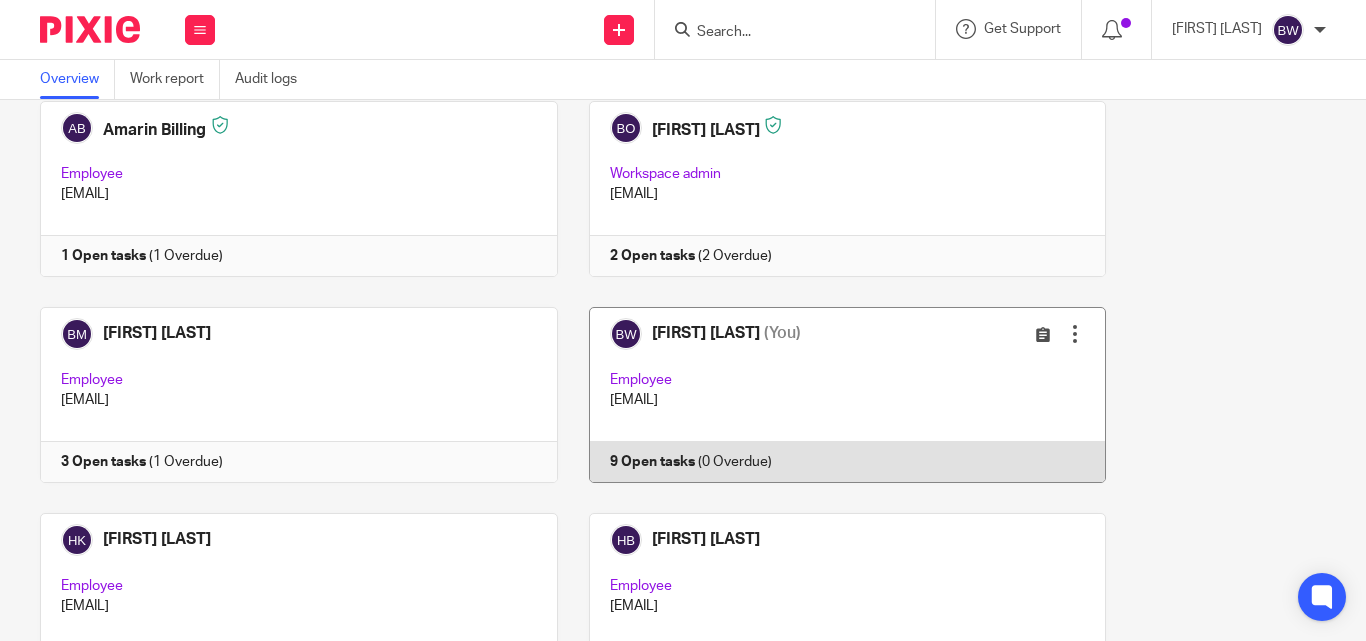 click at bounding box center (832, 395) 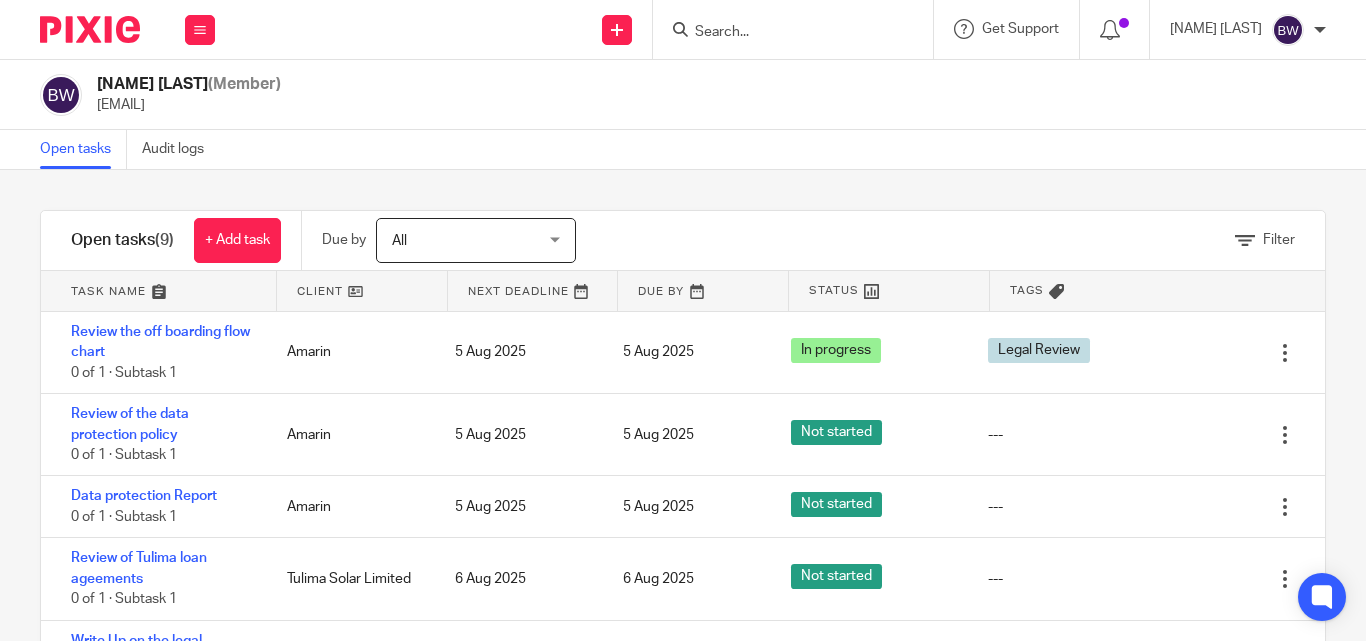 scroll, scrollTop: 0, scrollLeft: 0, axis: both 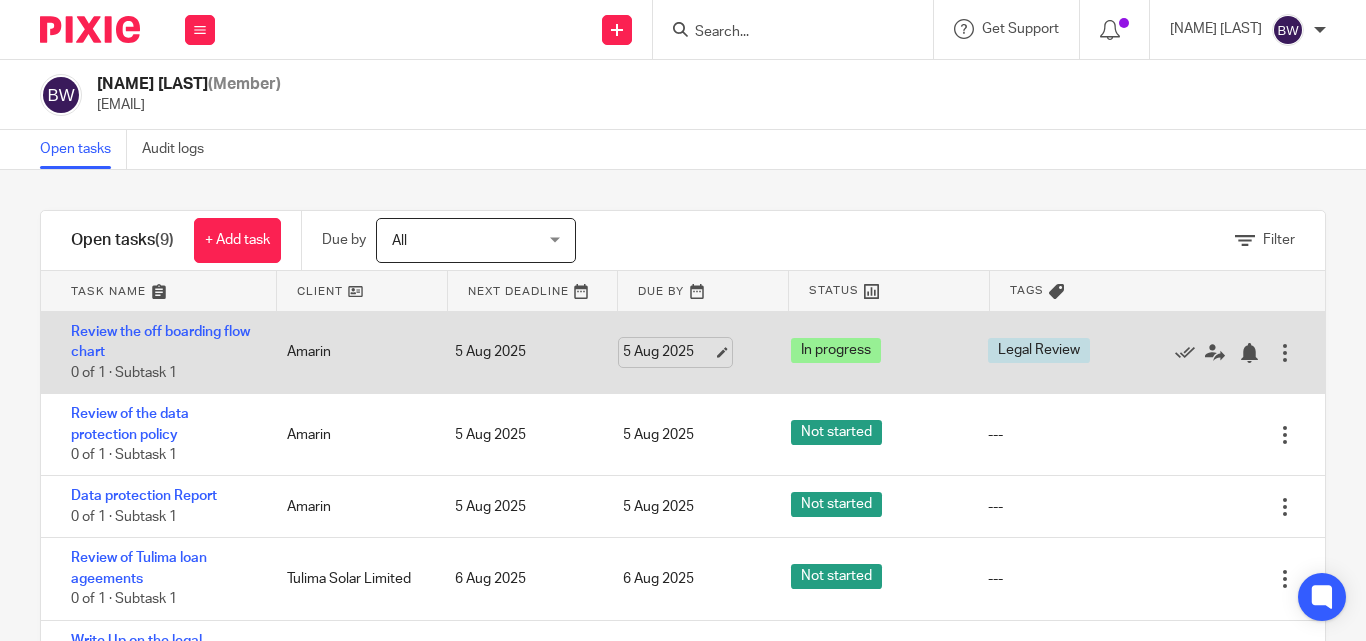 click on "5 Aug 2025" at bounding box center [668, 352] 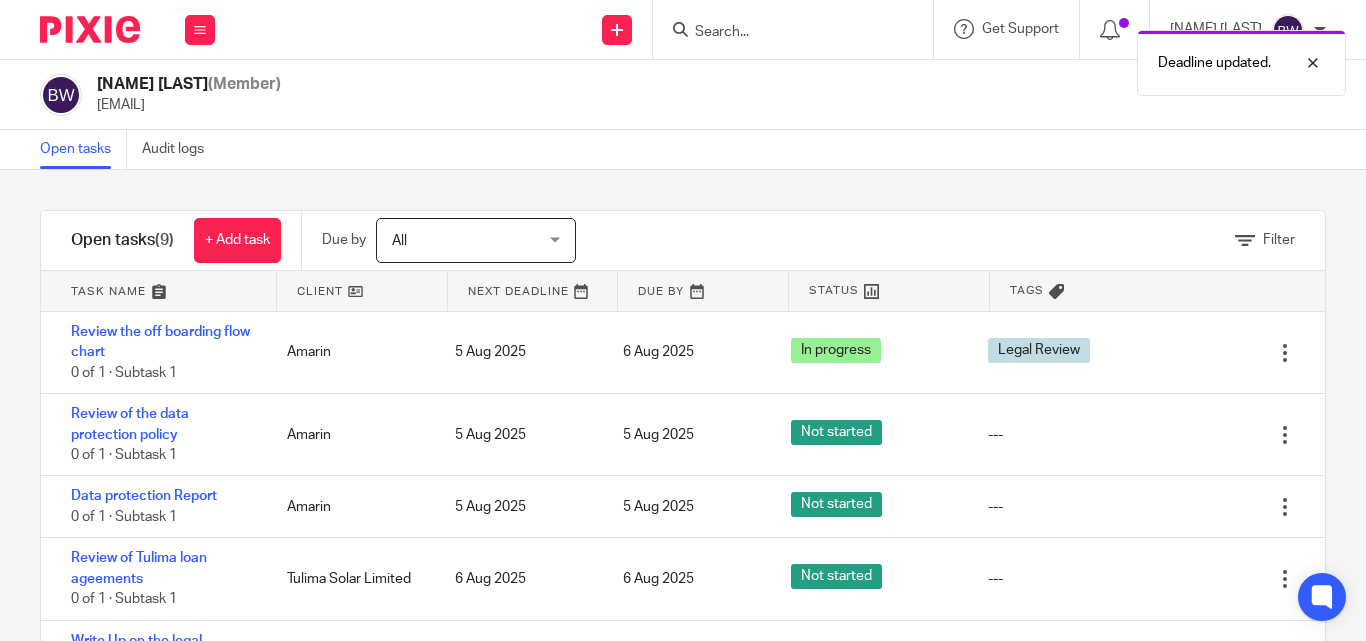 click on "Filter tasks
Only show tasks matching all of these conditions
1
Client name
Is
Is
Is
Is not
is
2
Task templates
is any
is any
is any
is none
is_any
Bookkeeping - Archived
Personal tax - Archived
VAT
Payroll
New client onboarding
Management accounts - Archived" at bounding box center [683, 405] 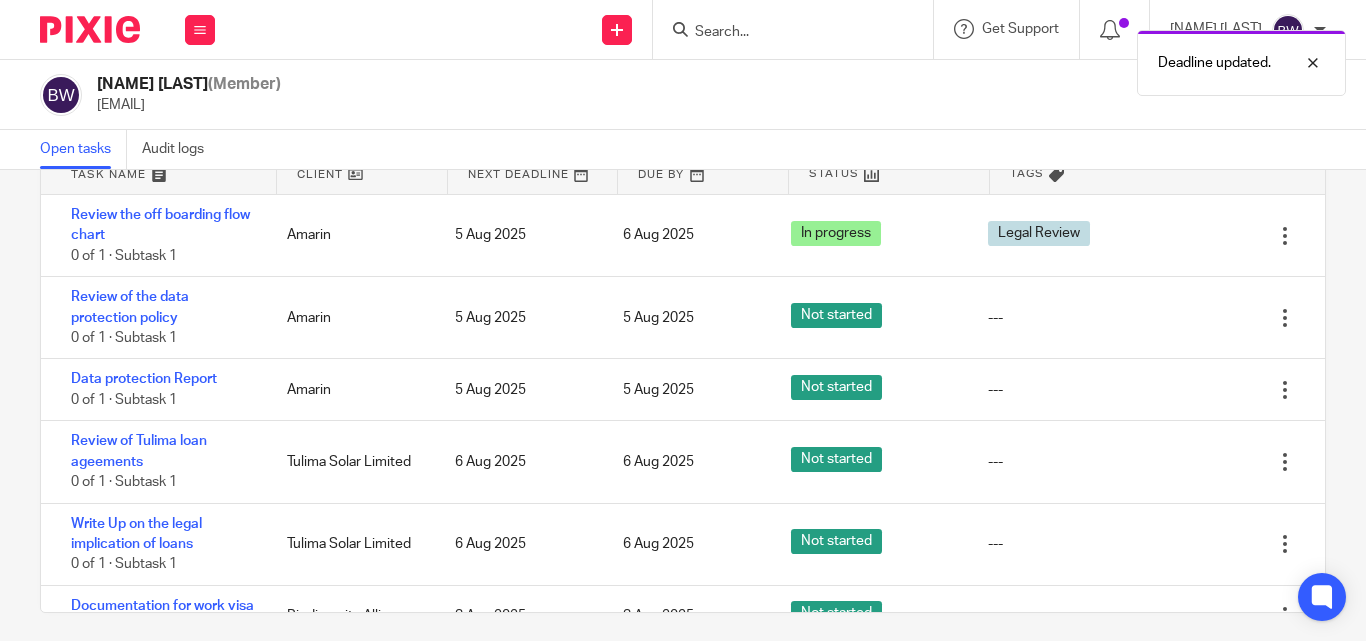 scroll, scrollTop: 129, scrollLeft: 0, axis: vertical 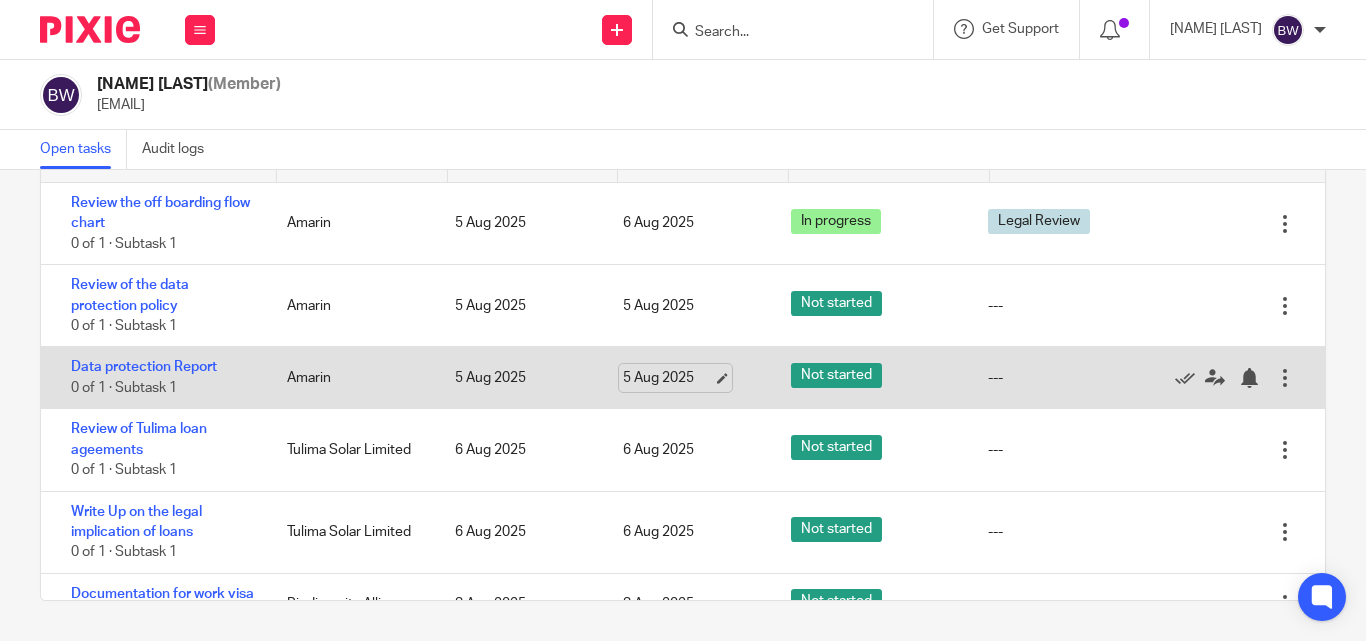 click on "5 Aug 2025" at bounding box center [668, 378] 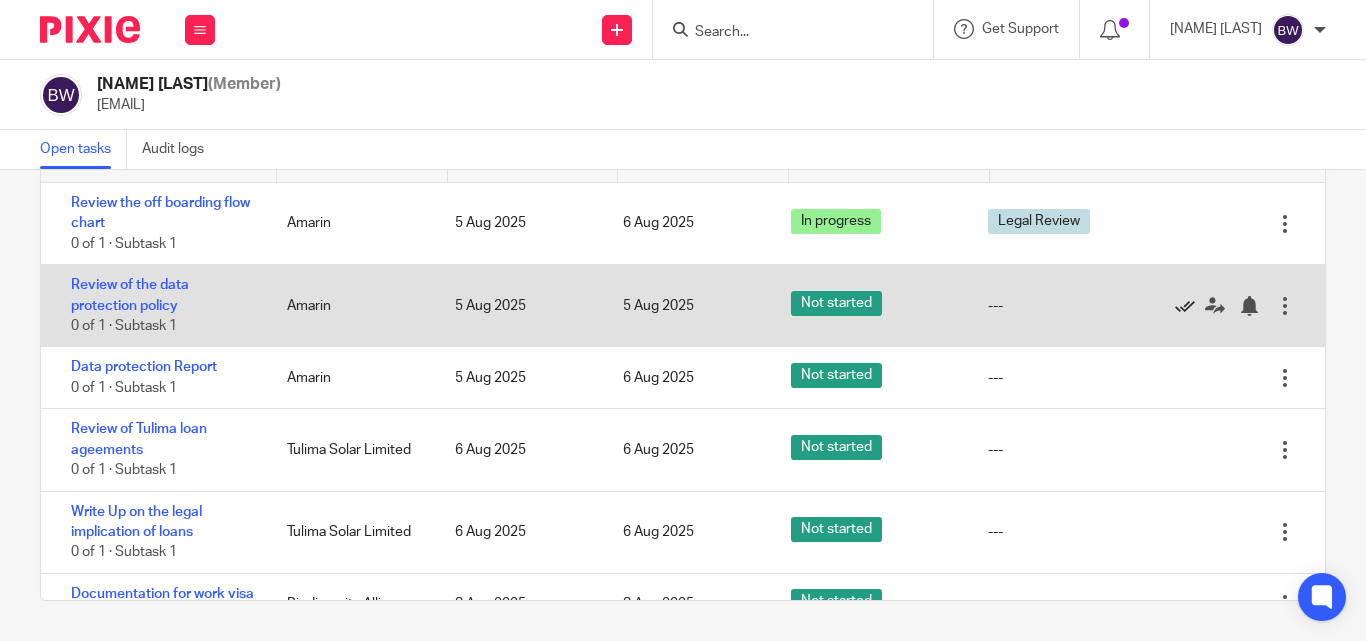 click at bounding box center [1185, 306] 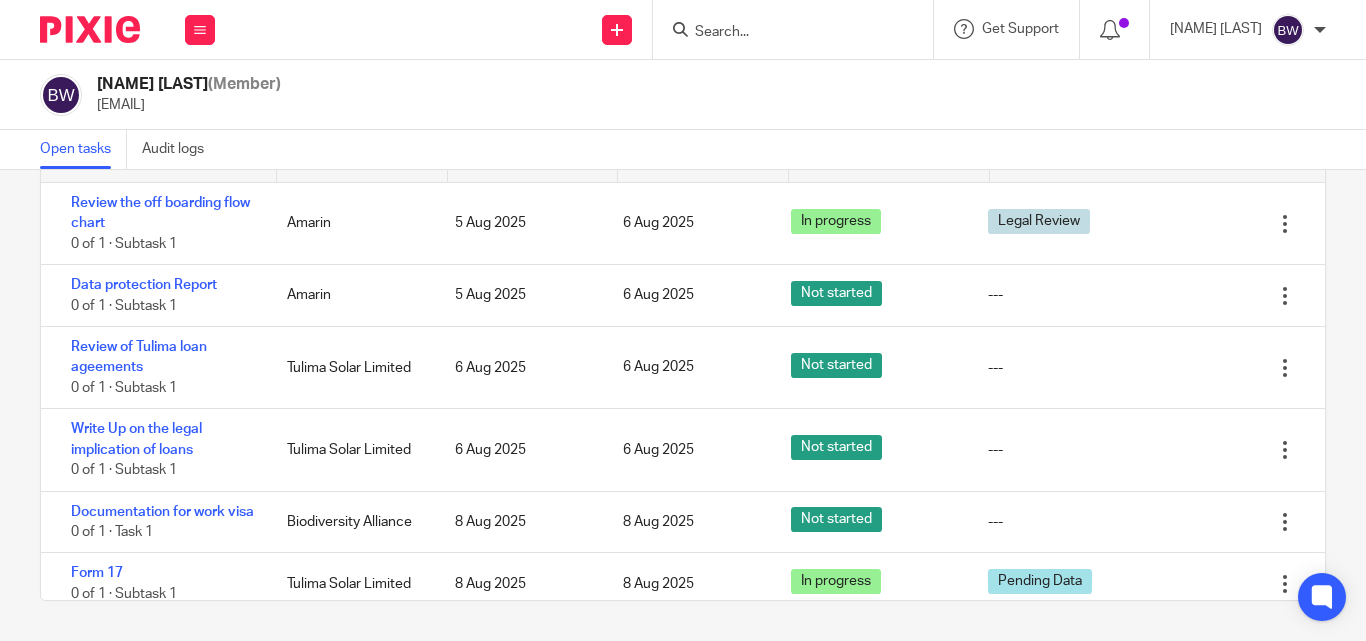 drag, startPoint x: 454, startPoint y: 341, endPoint x: 81, endPoint y: 665, distance: 494.06982 